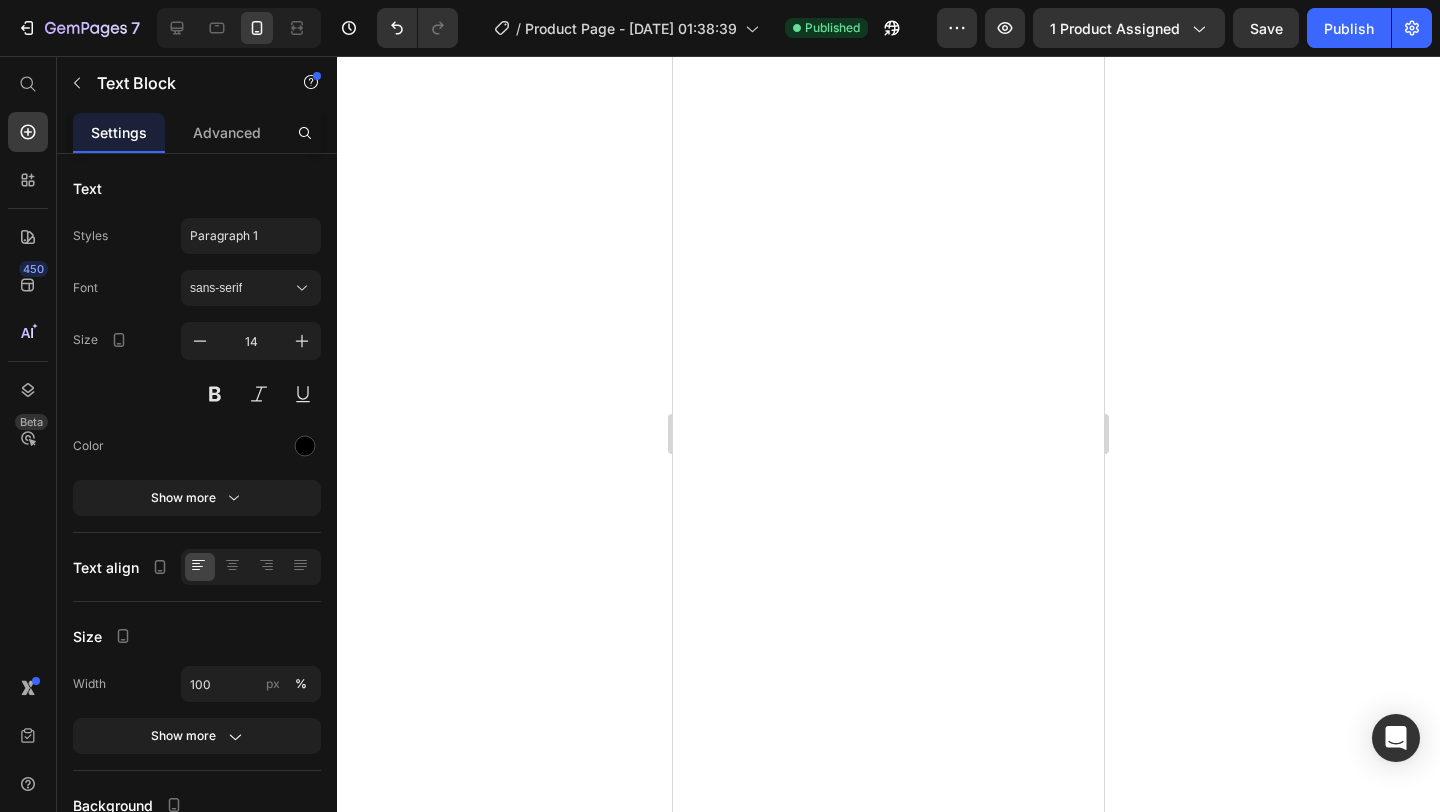 scroll, scrollTop: 0, scrollLeft: 0, axis: both 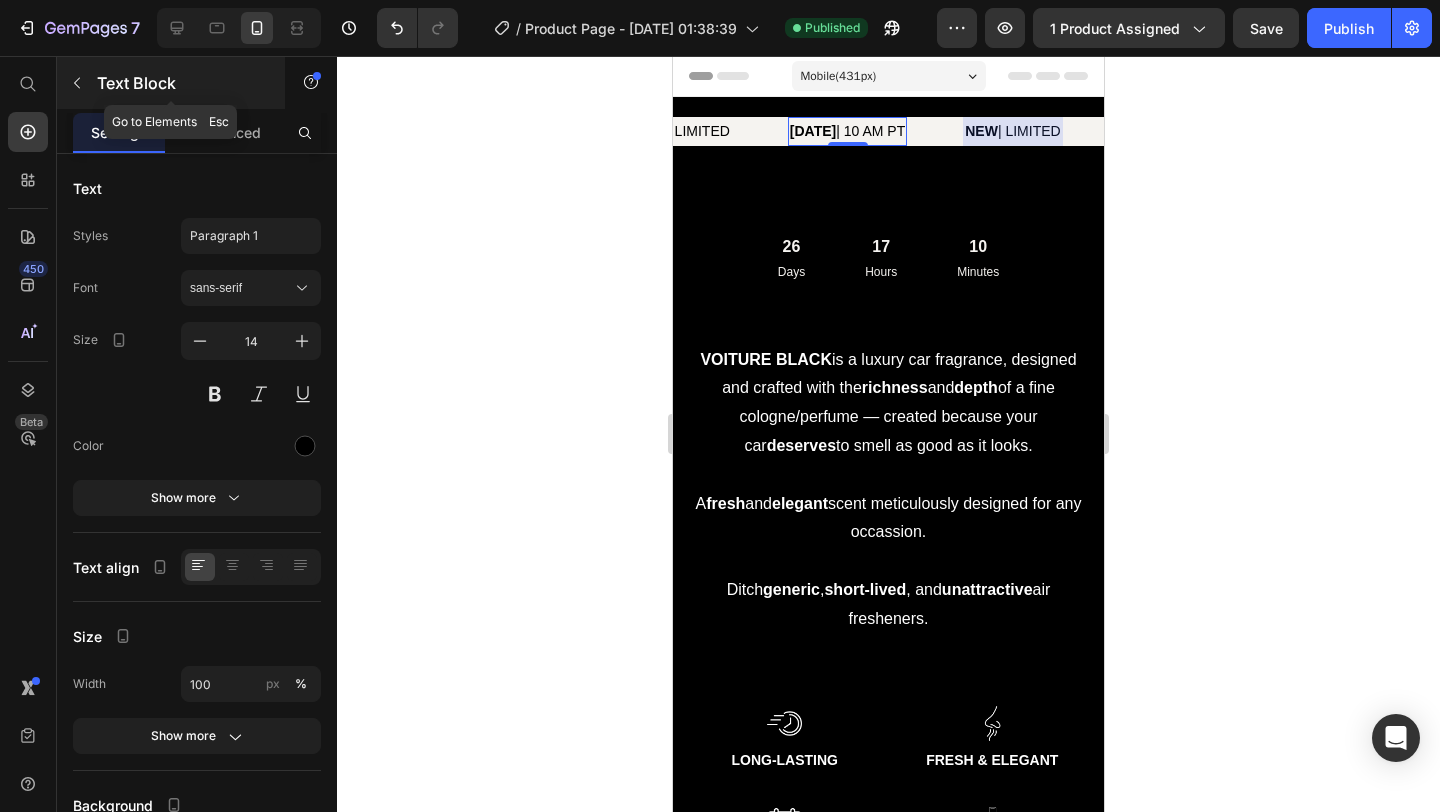 click at bounding box center [77, 83] 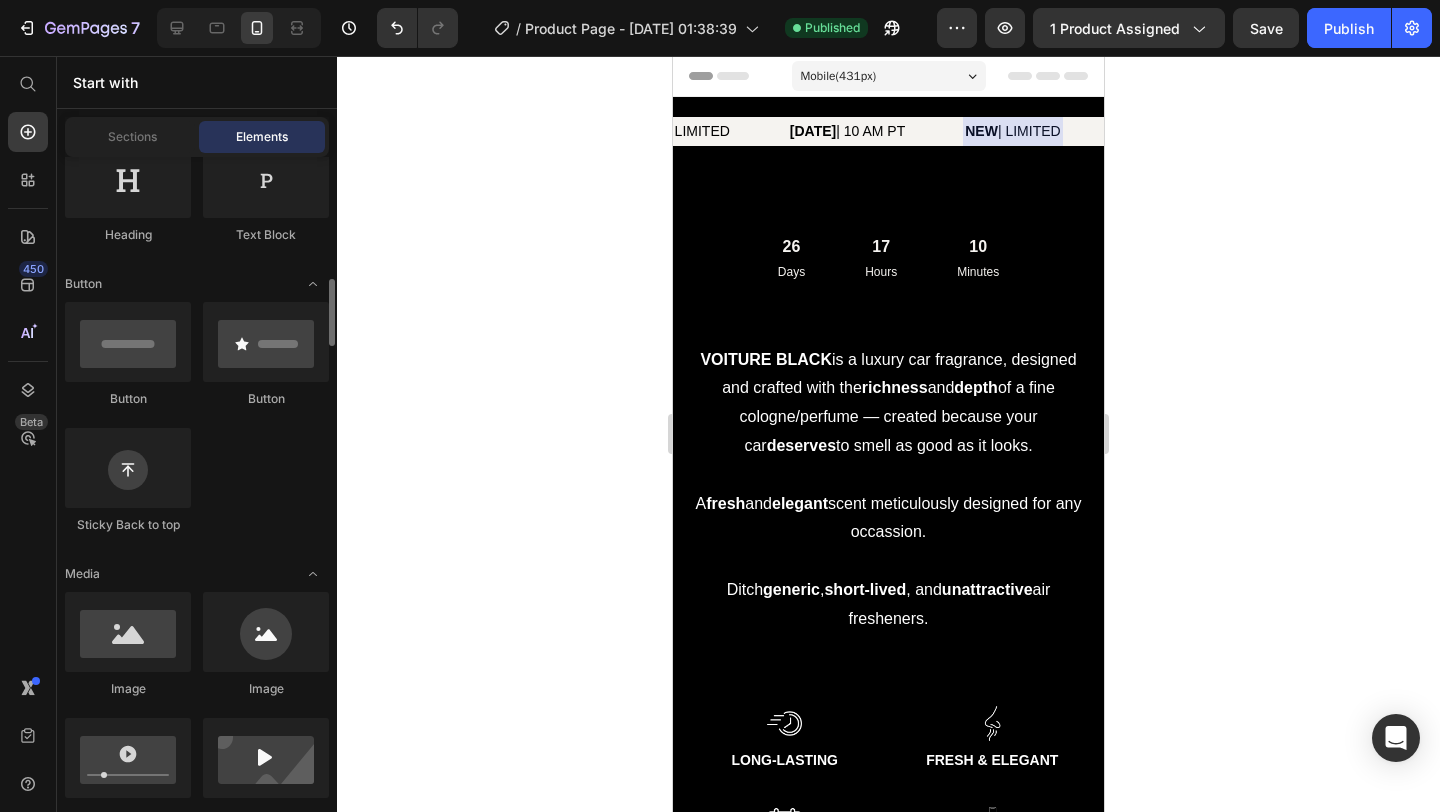 scroll, scrollTop: 0, scrollLeft: 0, axis: both 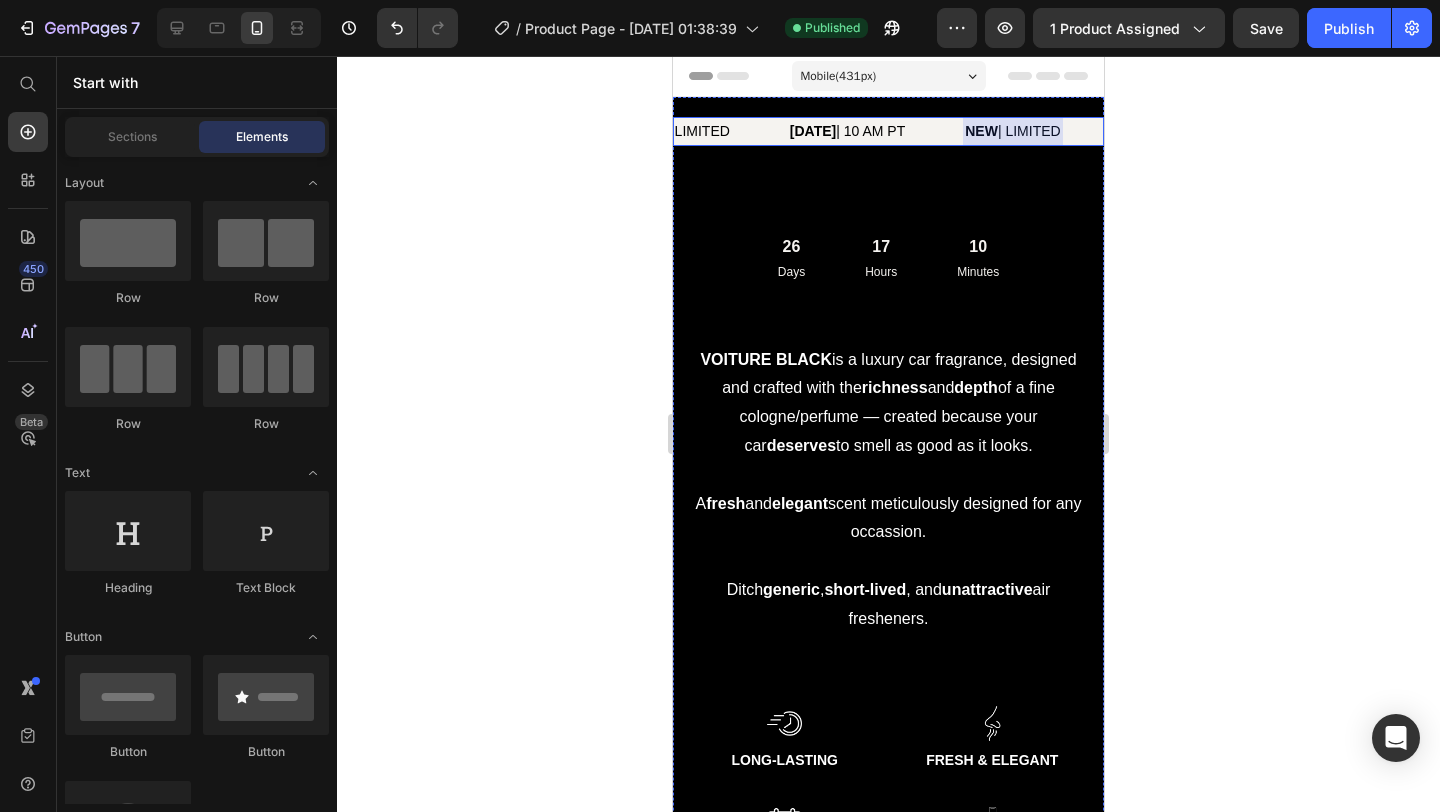 click on "NEW  | LIMITED Text Block" at bounding box center (709, 131) 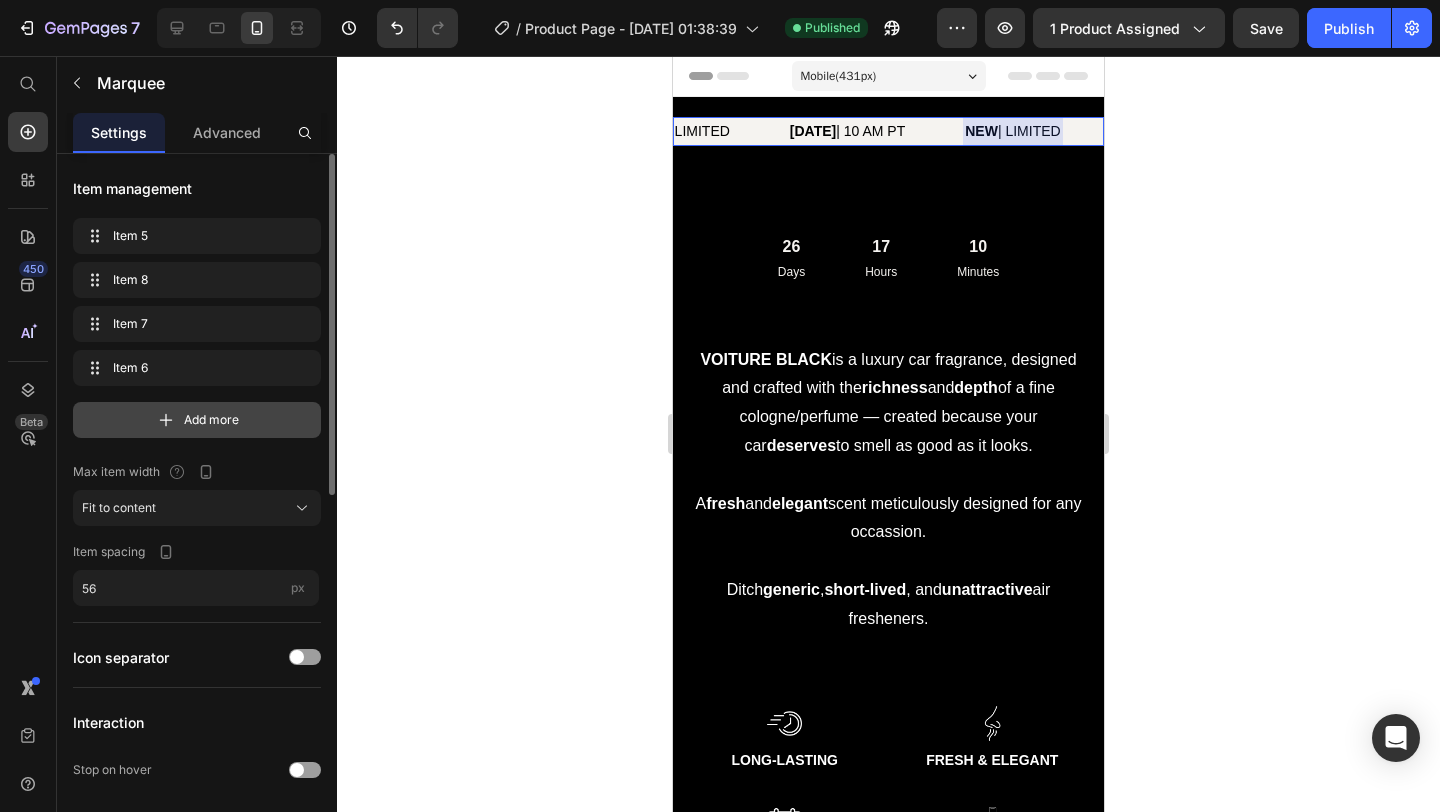 click on "Add more" at bounding box center (211, 420) 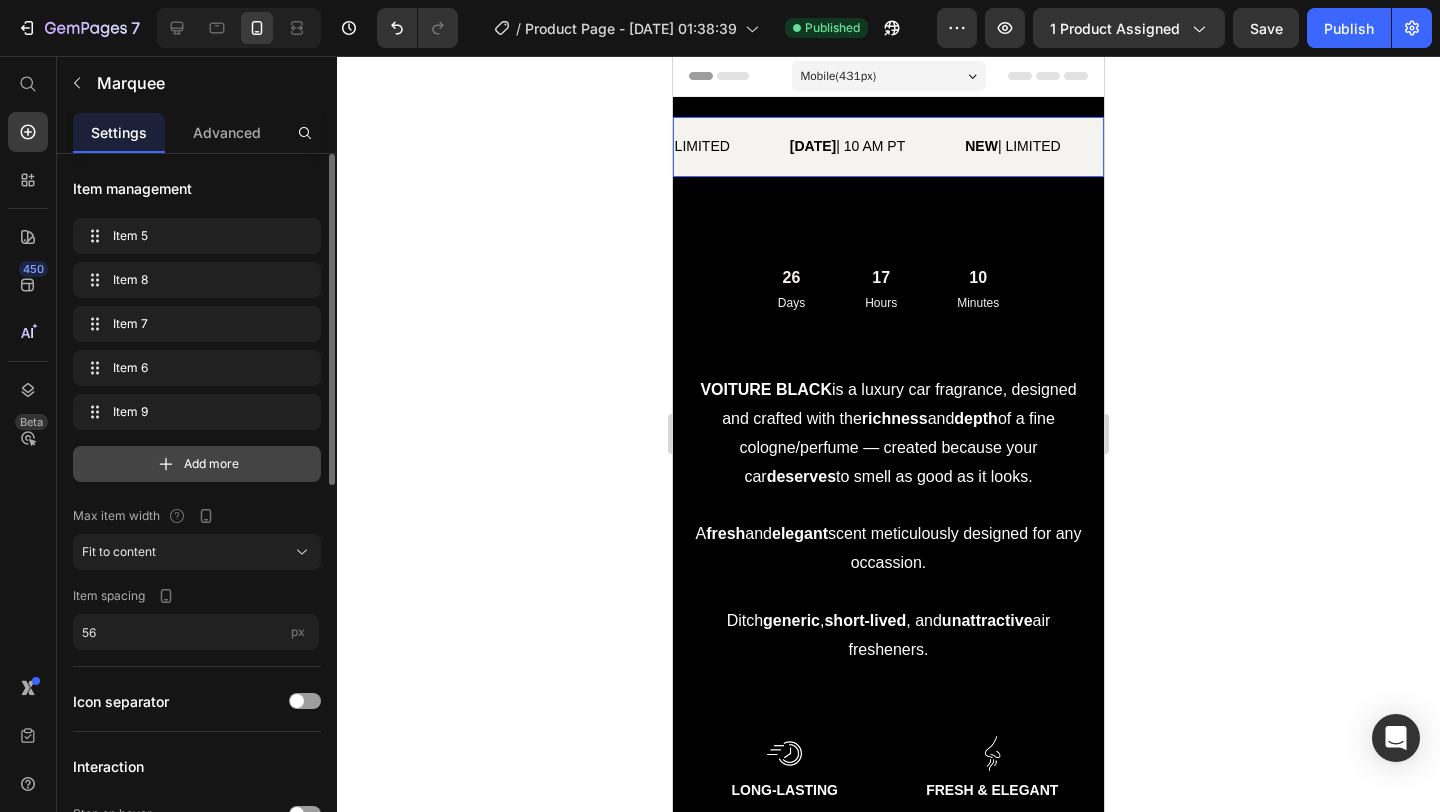 click on "Add more" at bounding box center [197, 464] 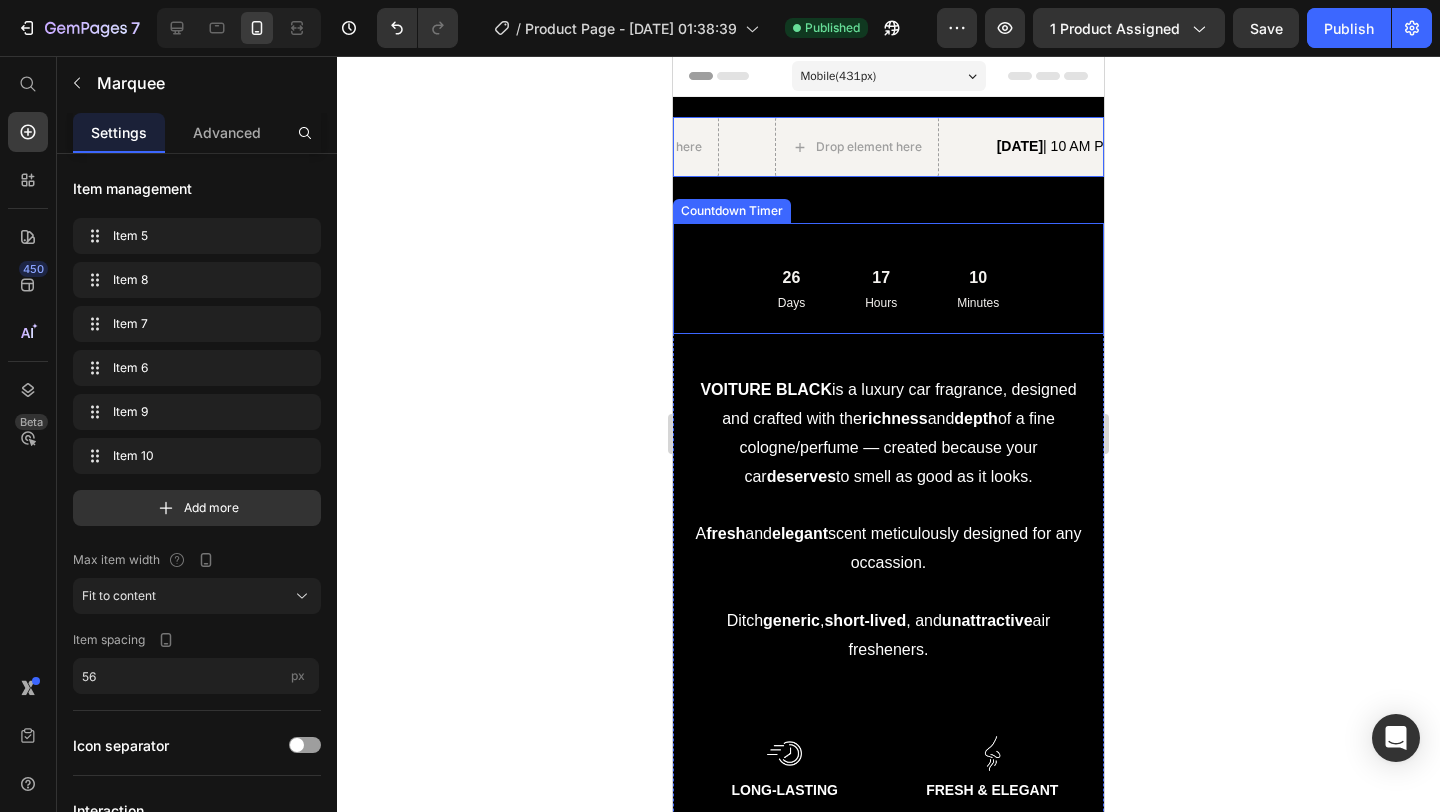 scroll, scrollTop: 0, scrollLeft: 829, axis: horizontal 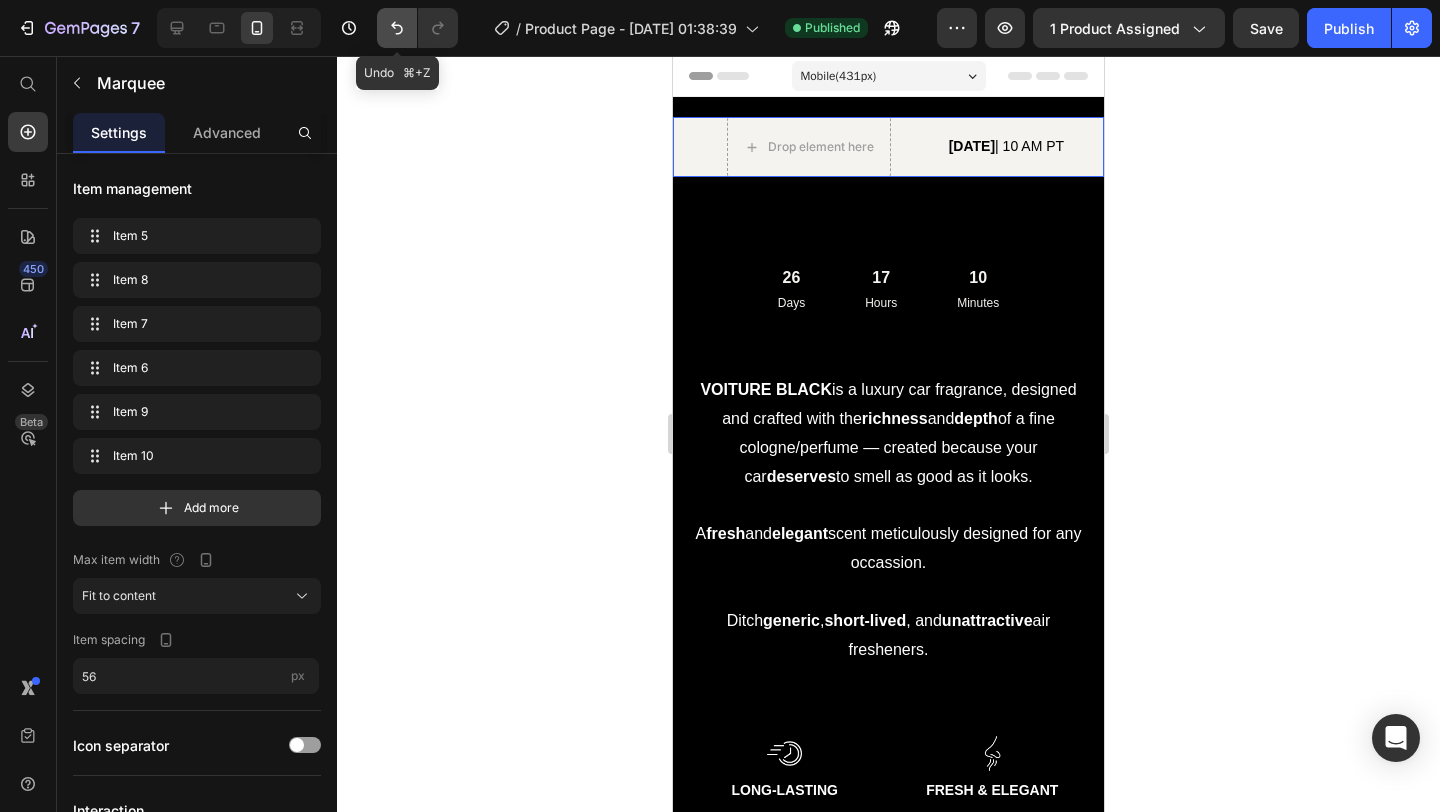 click 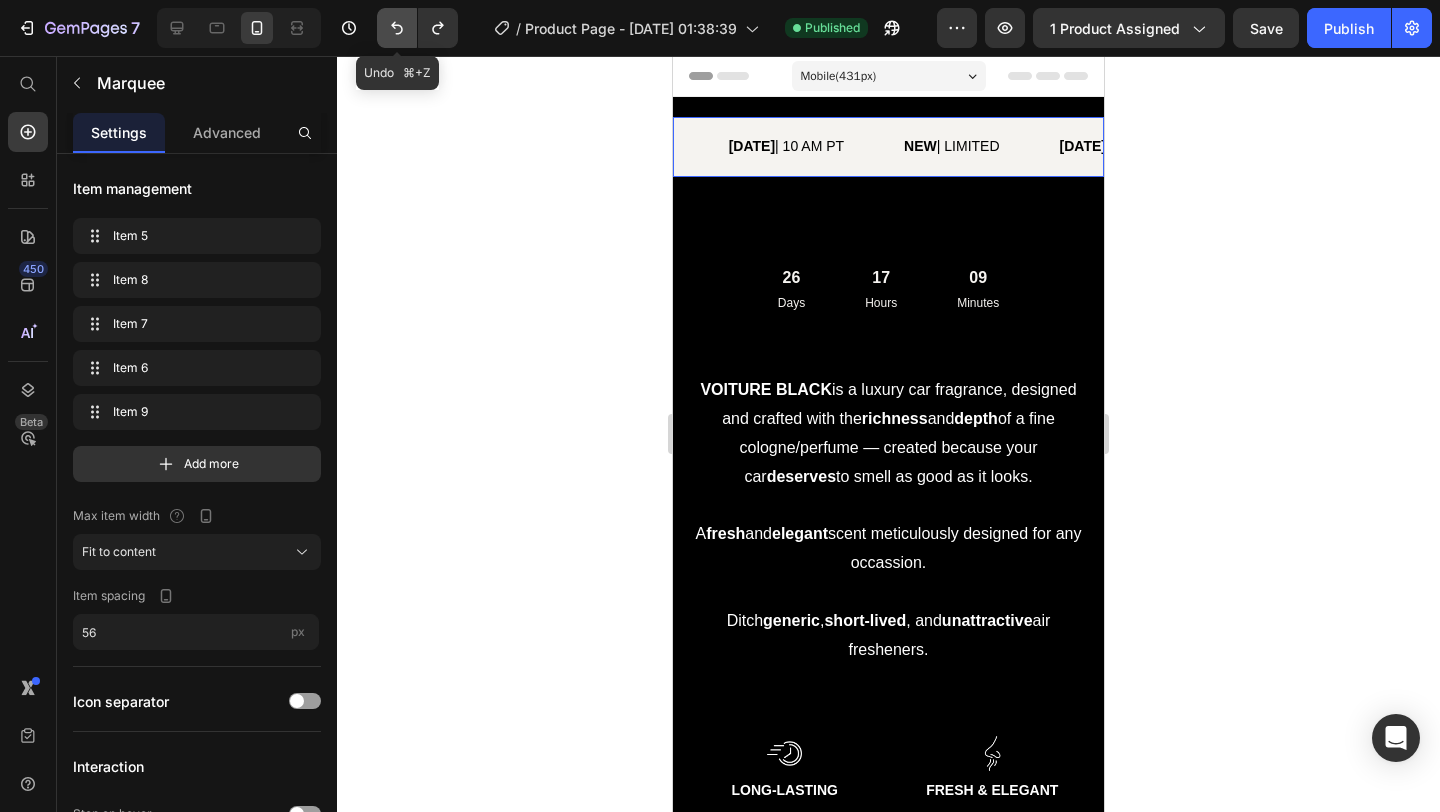 click 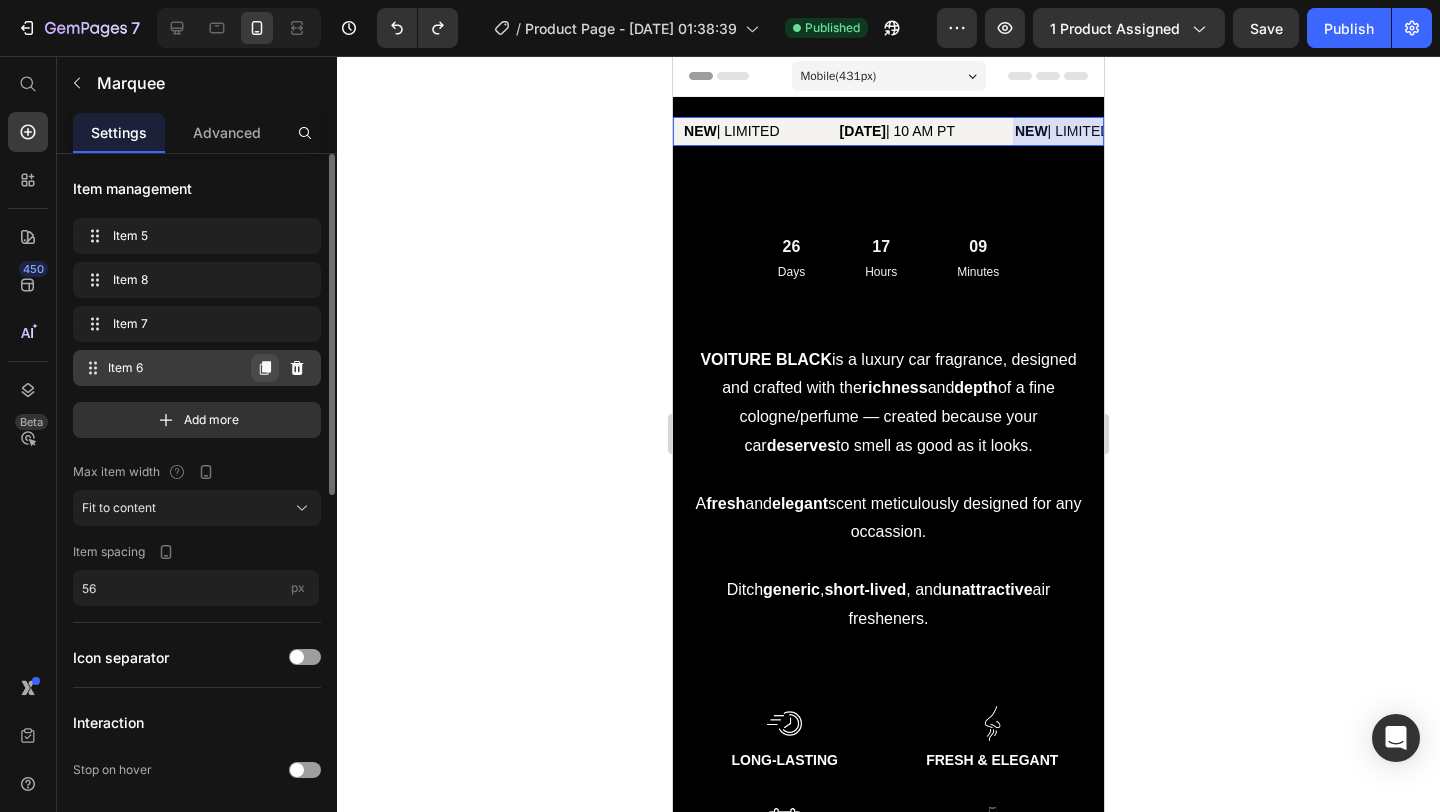 click 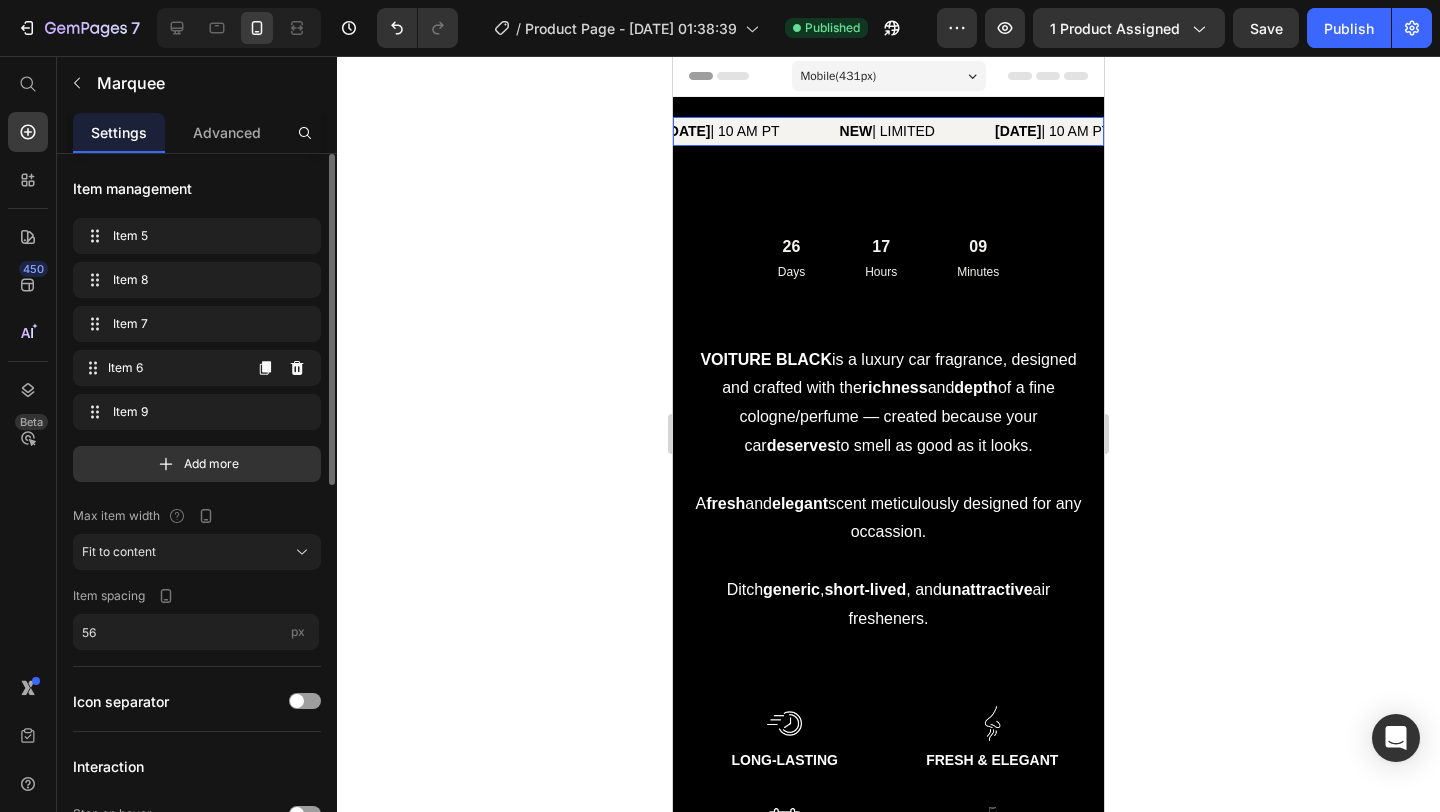click 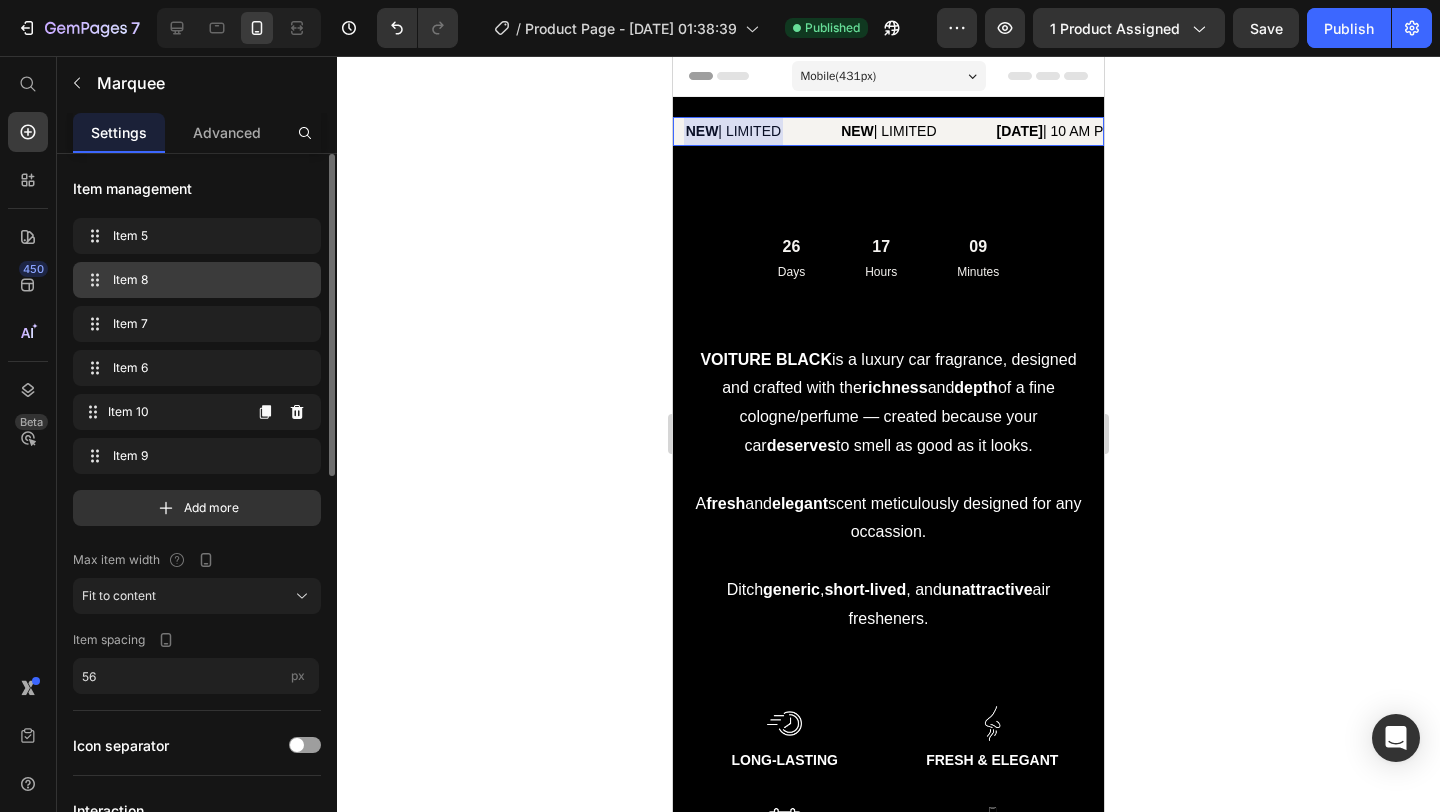 scroll, scrollTop: 0, scrollLeft: 578, axis: horizontal 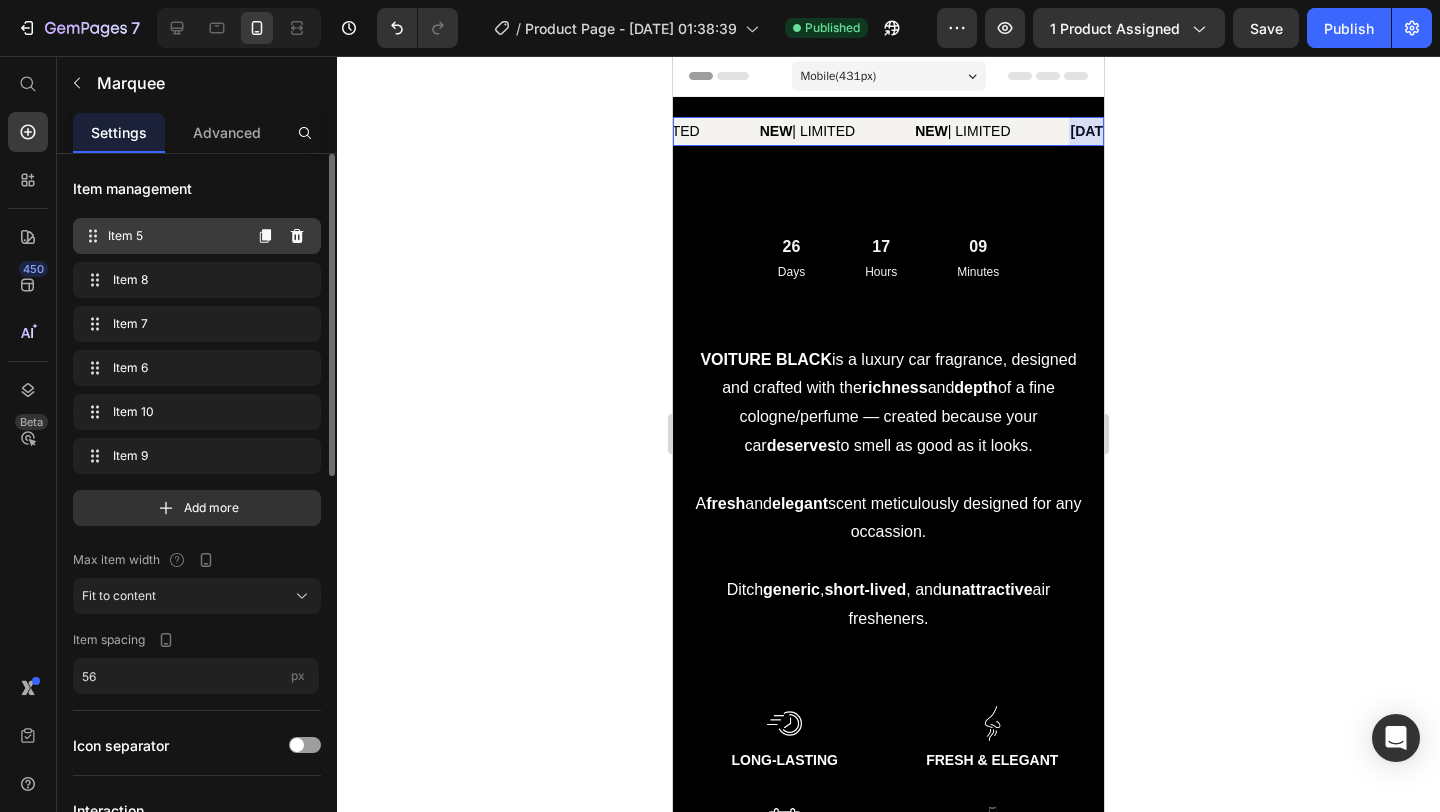 click on "Item 5 Item 5" at bounding box center [161, 236] 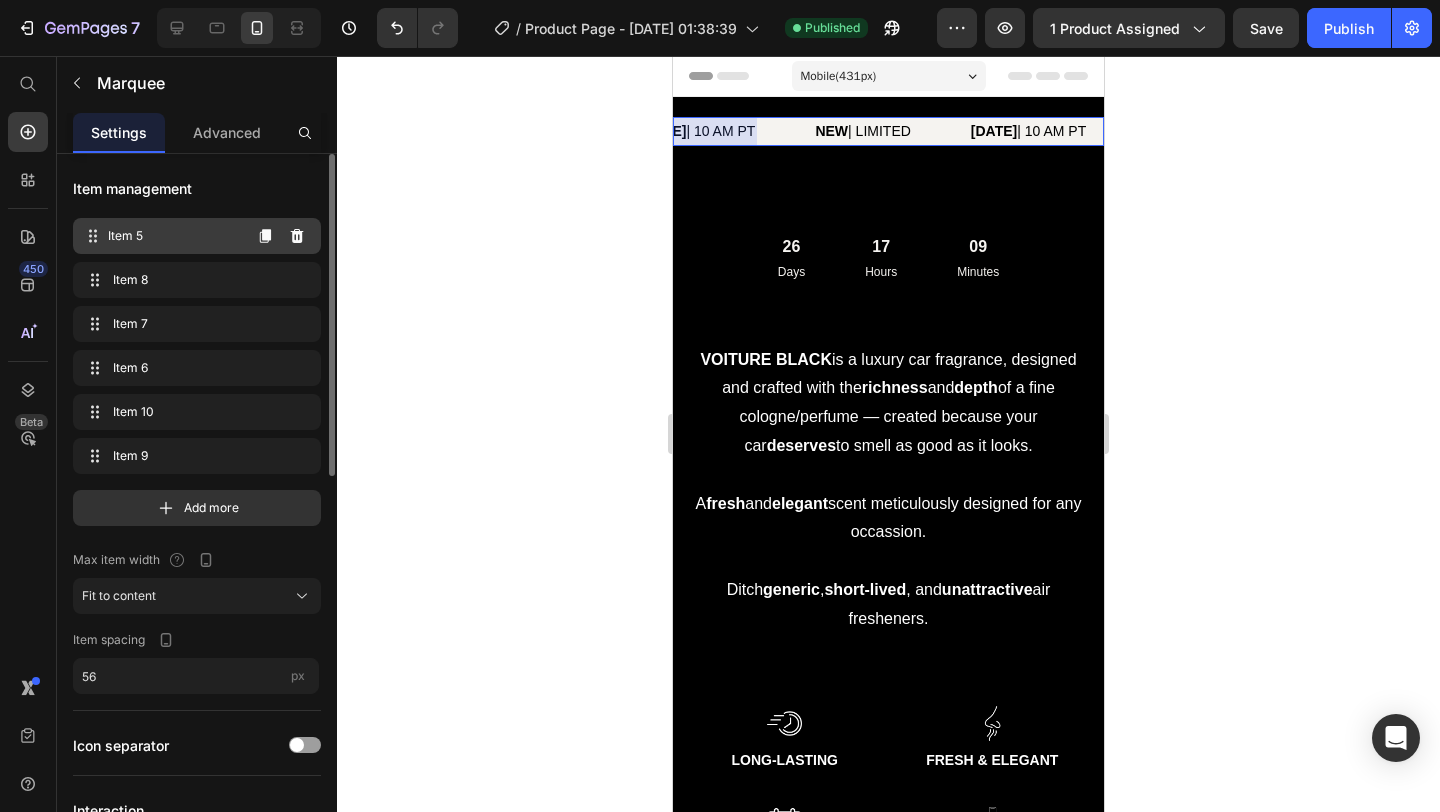 scroll, scrollTop: 0, scrollLeft: 0, axis: both 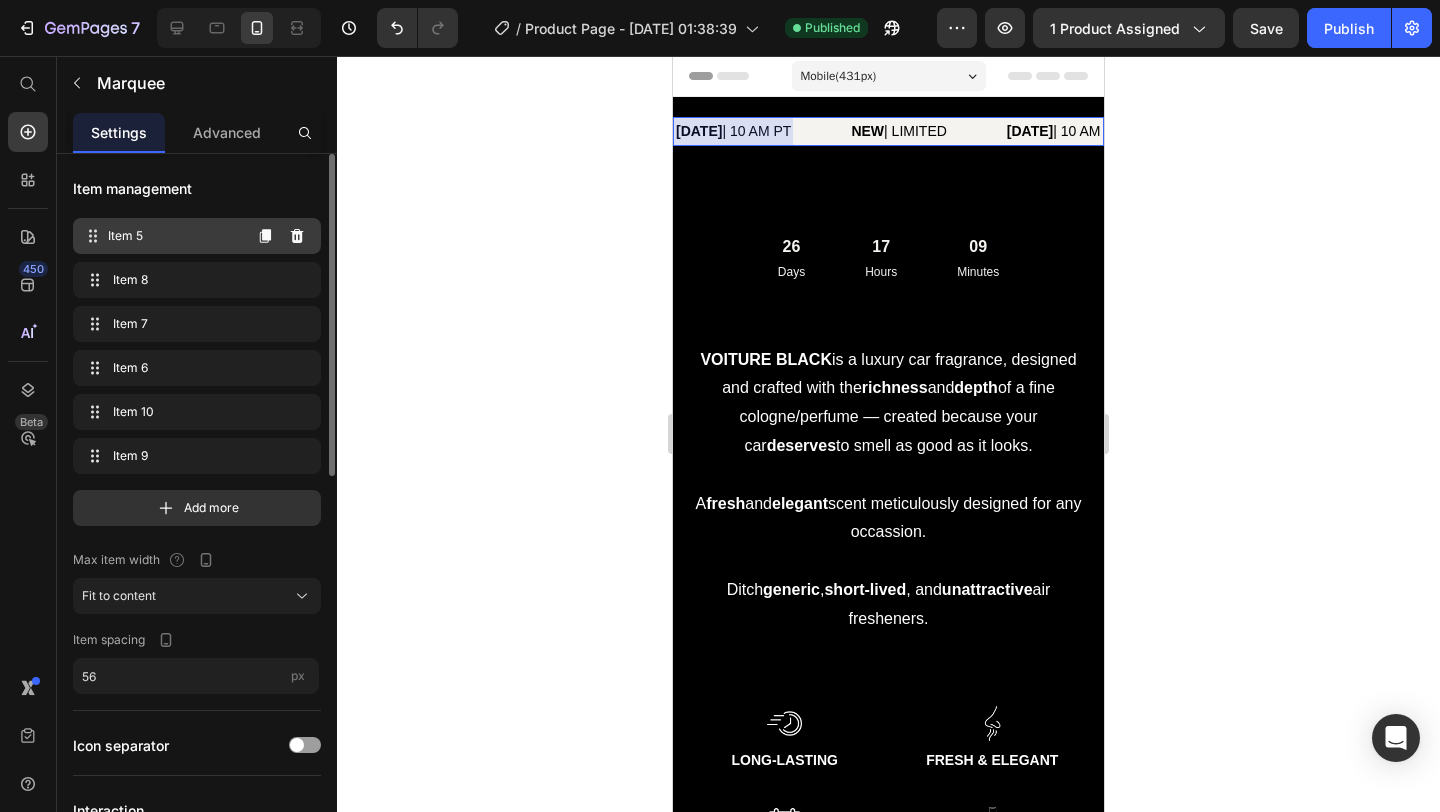 click on "Item 5 Item 5" at bounding box center (161, 236) 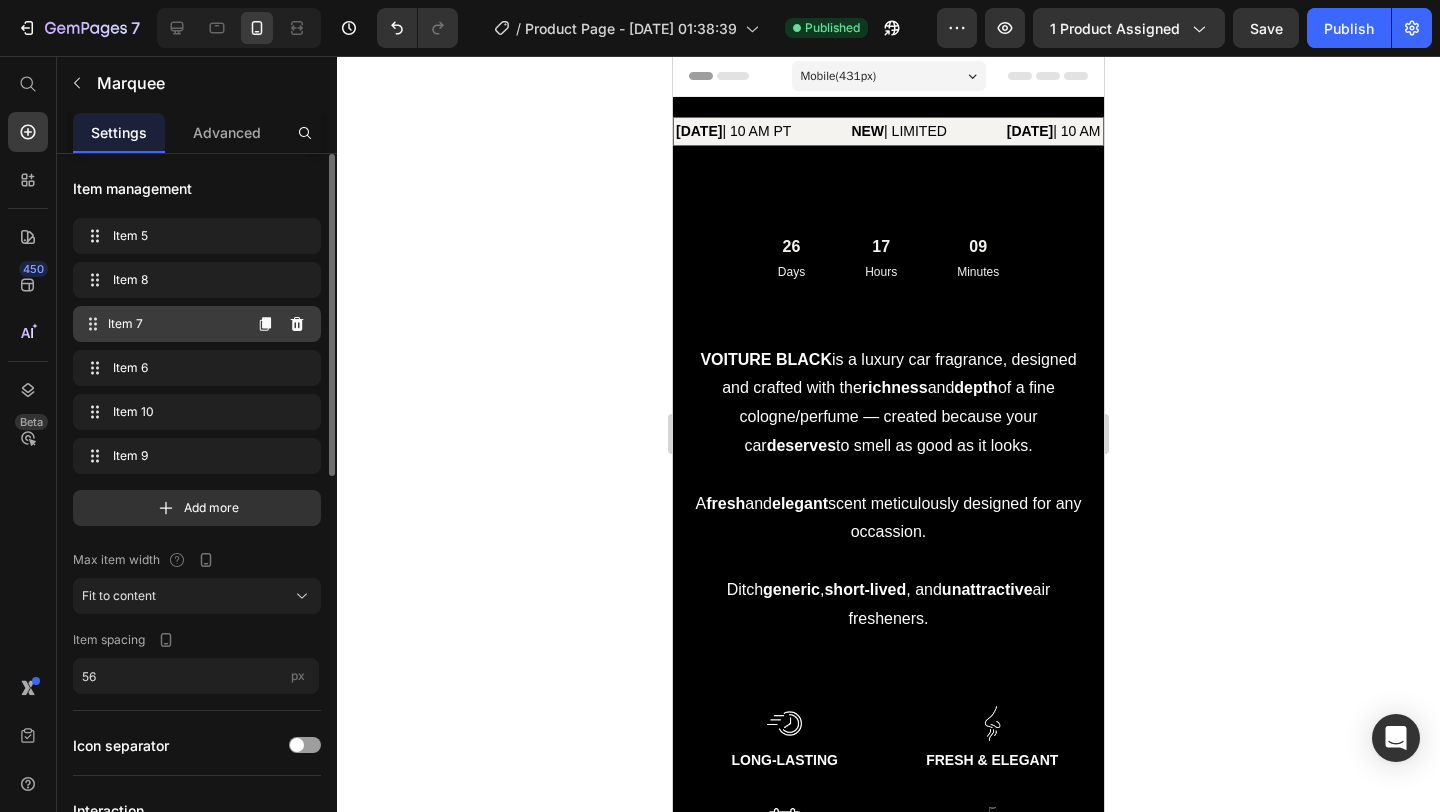 click on "Item 7 Item 7" at bounding box center (161, 324) 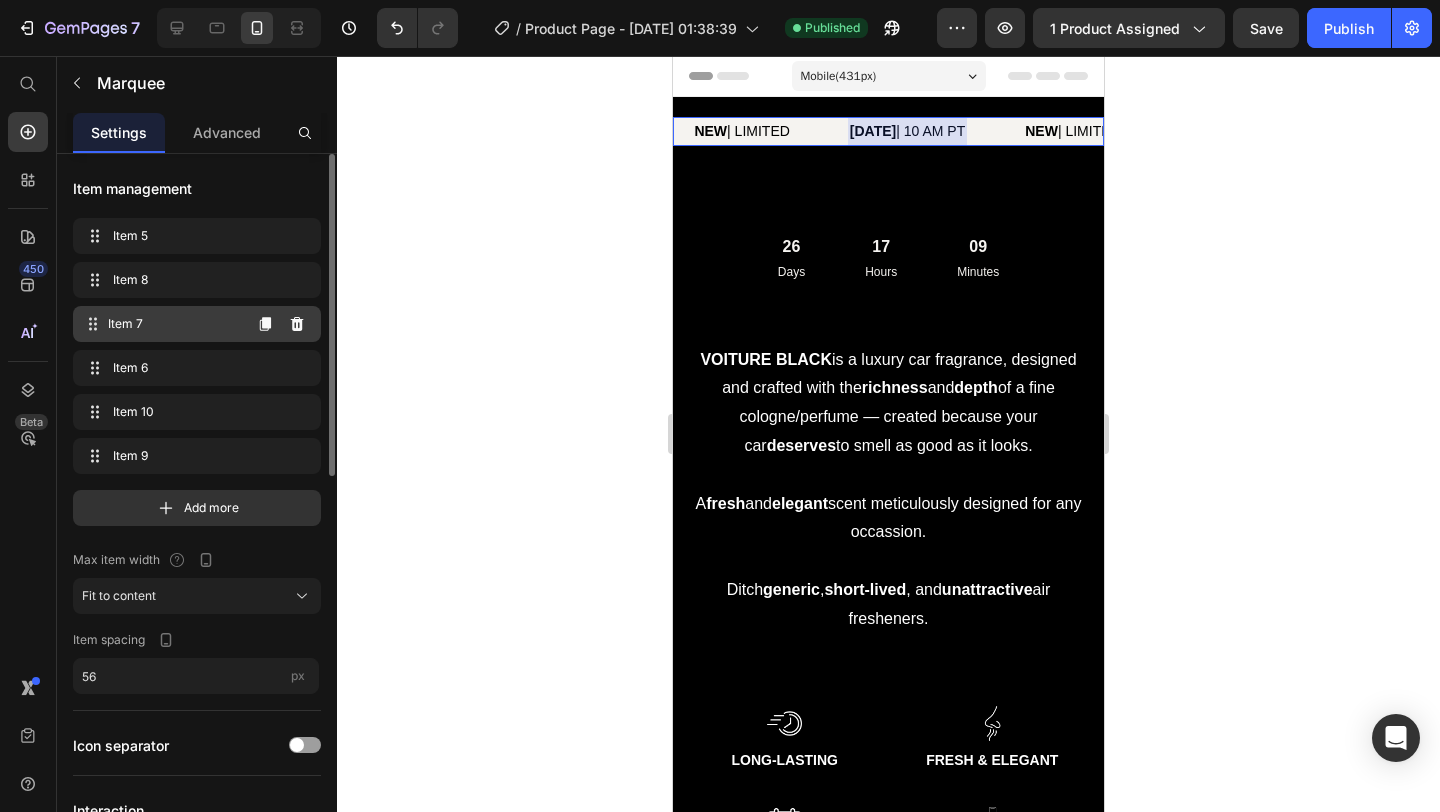 scroll, scrollTop: 0, scrollLeft: 234, axis: horizontal 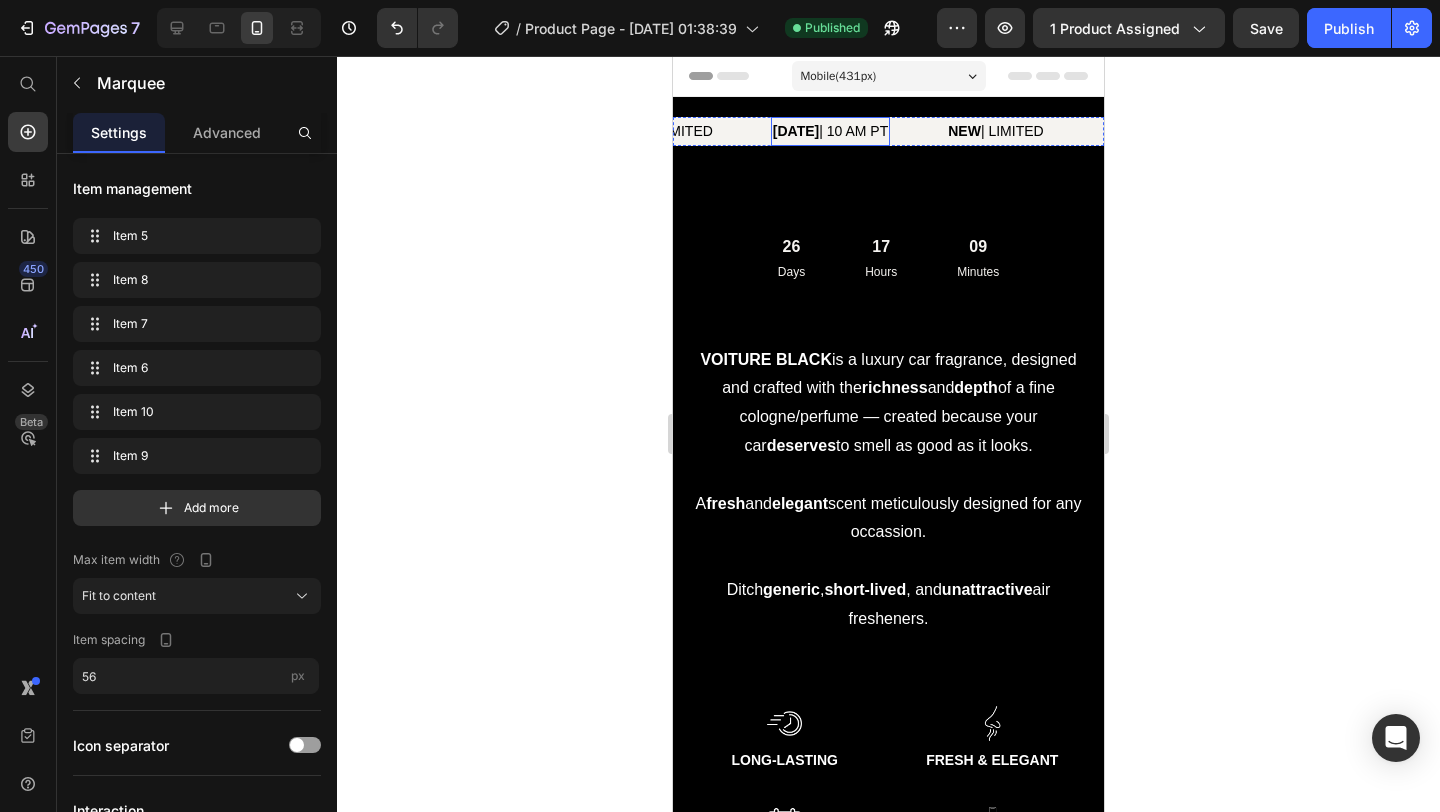 click on "[DATE]" at bounding box center [796, 131] 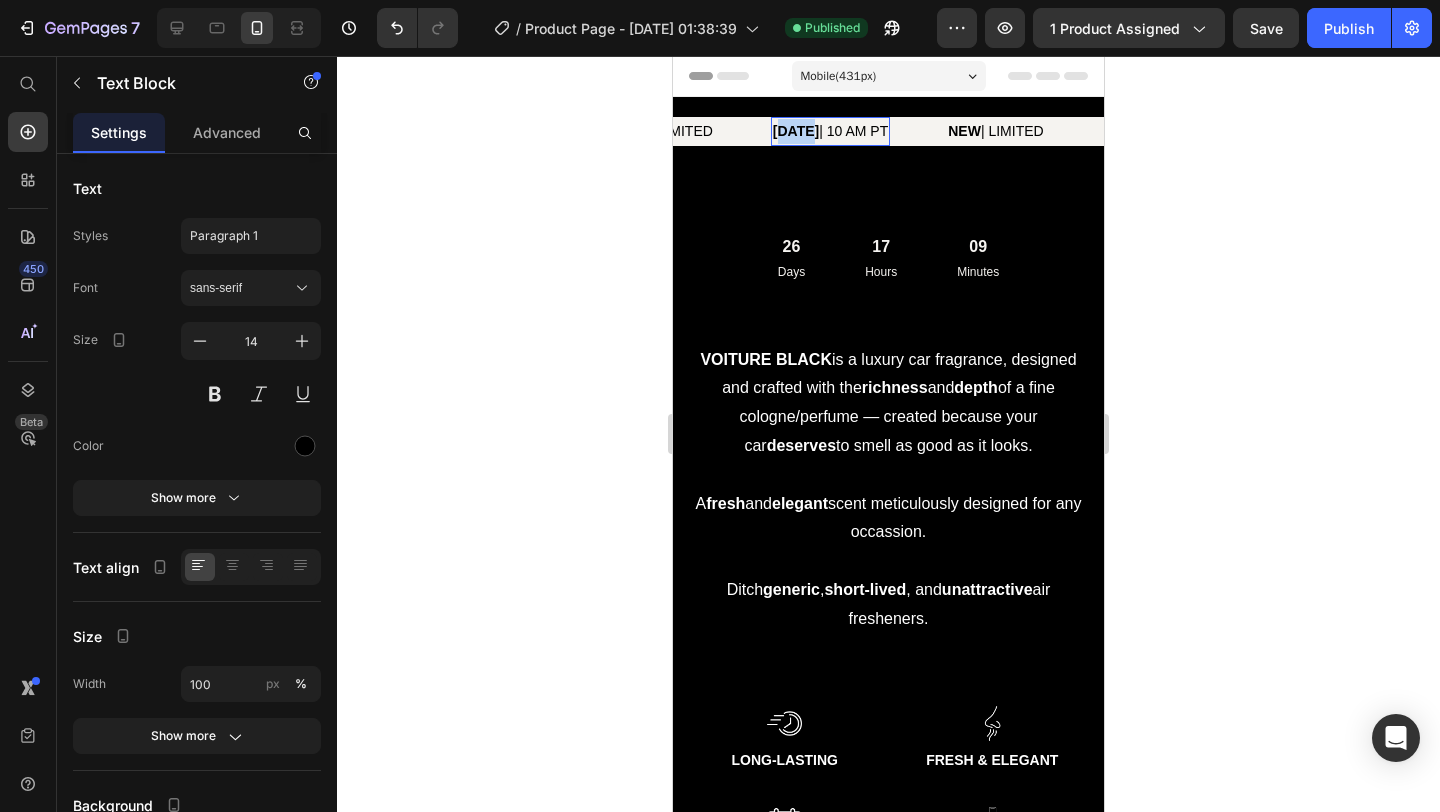 drag, startPoint x: 818, startPoint y: 130, endPoint x: 865, endPoint y: 130, distance: 47 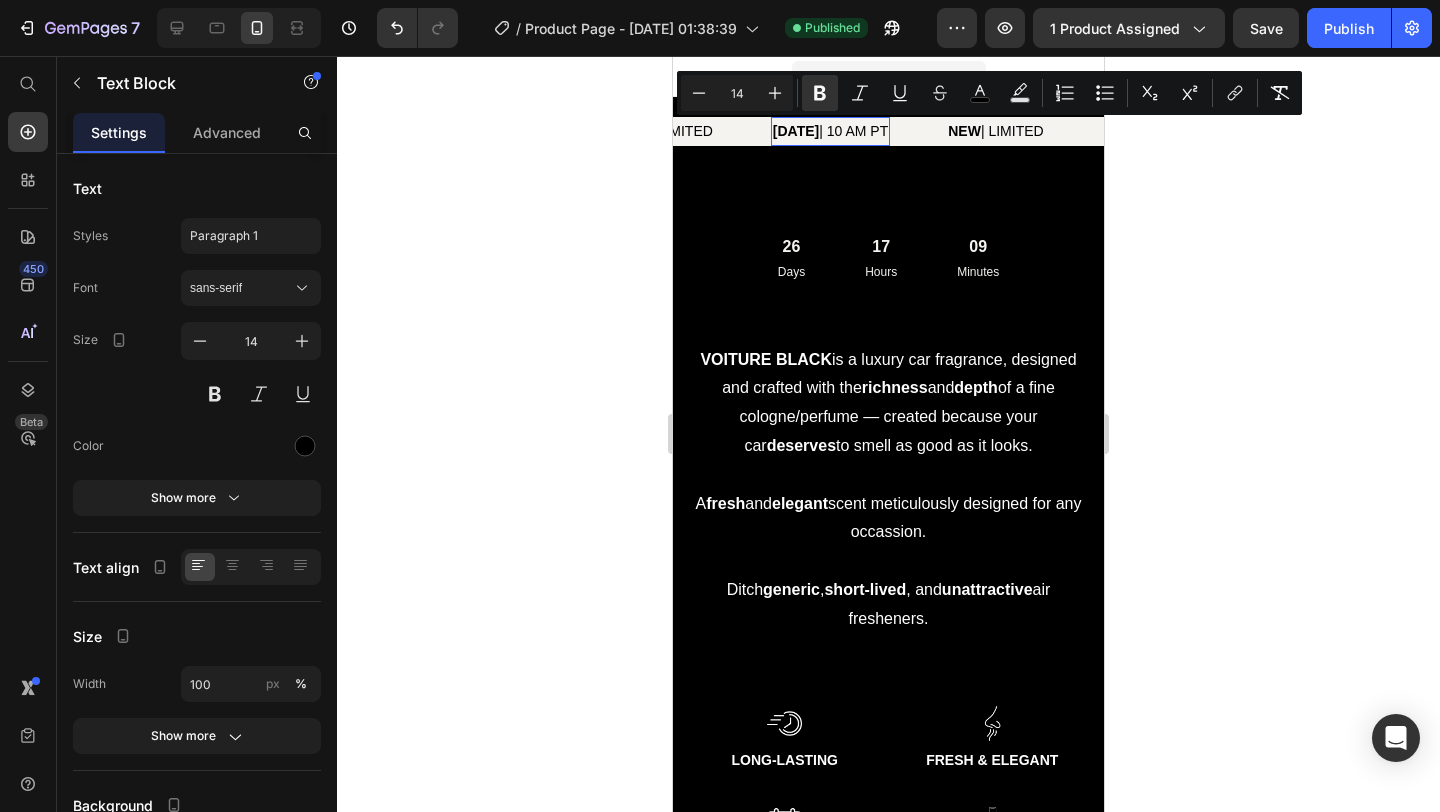 drag, startPoint x: 815, startPoint y: 131, endPoint x: 959, endPoint y: 135, distance: 144.05554 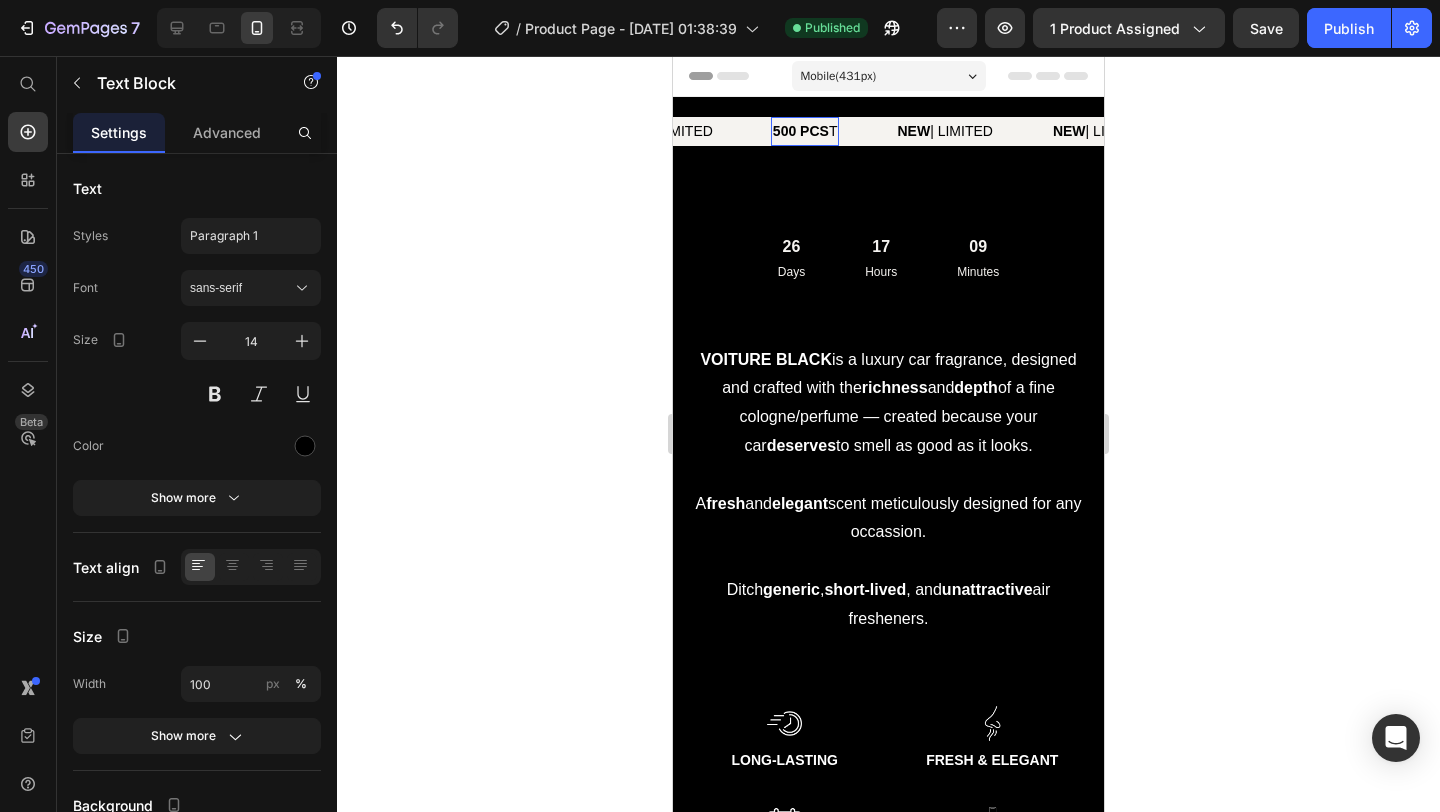 click on "500 PCS T" at bounding box center [805, 131] 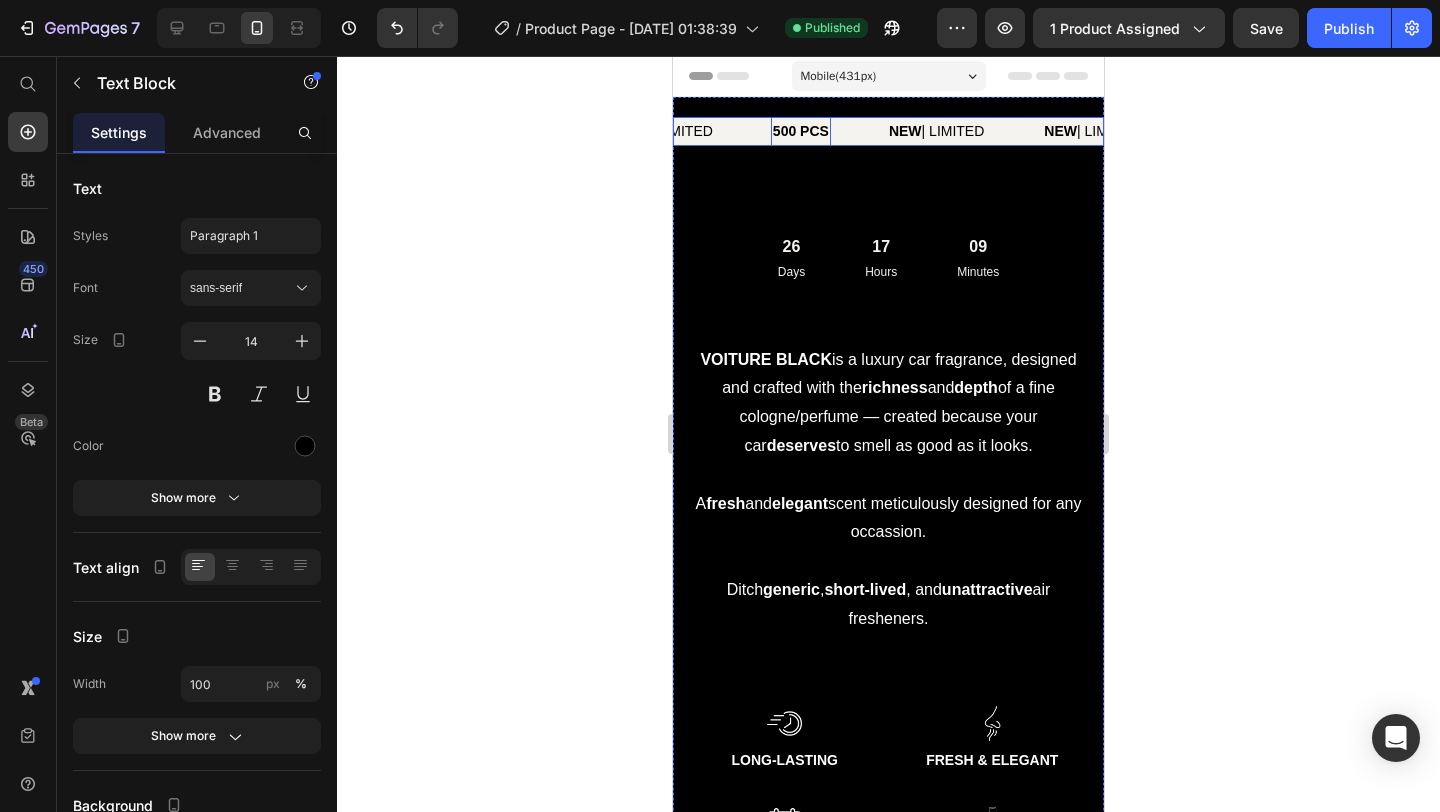 click on "NEW  | LIMITED Text Block" at bounding box center [692, 131] 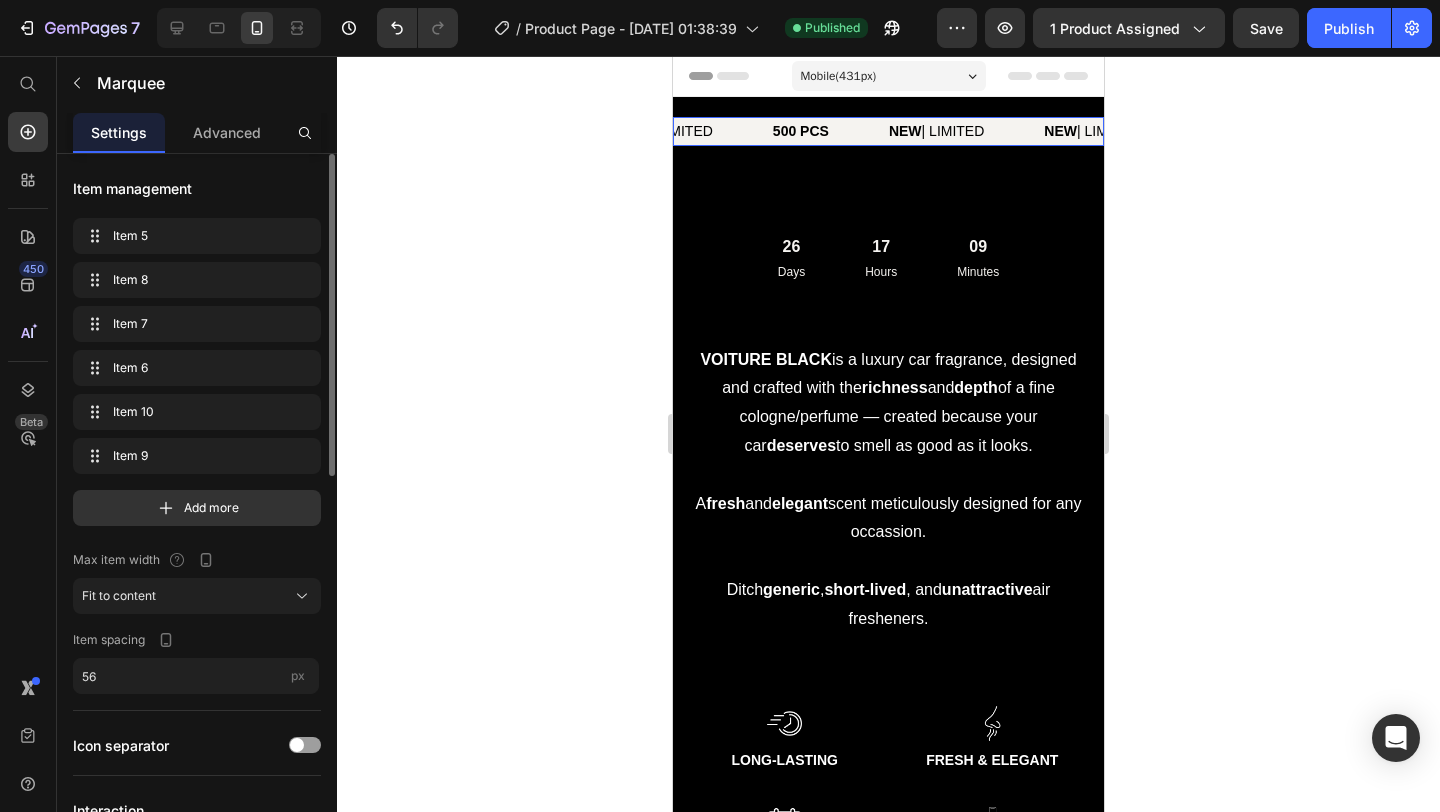click on "Item management" at bounding box center (197, 188) 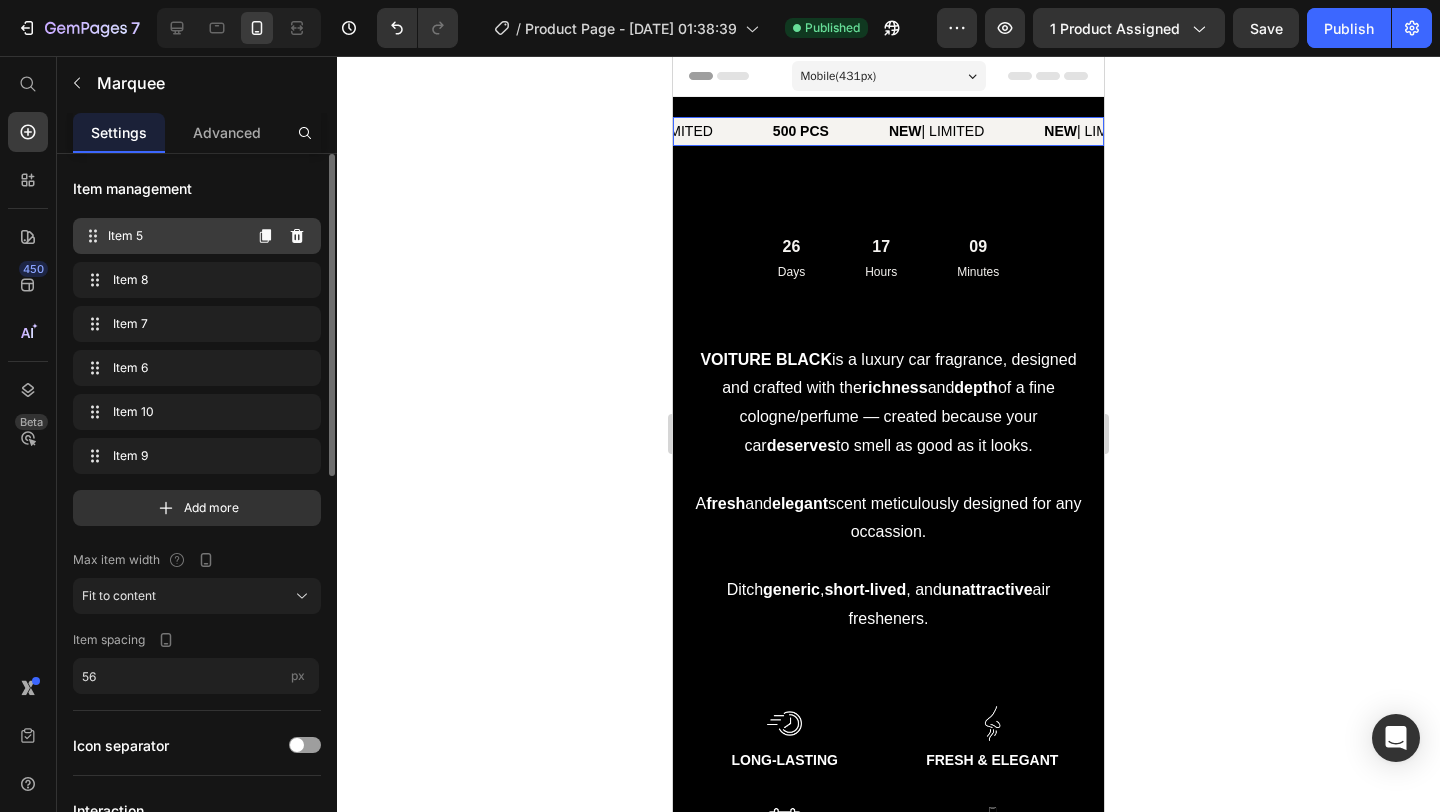 click on "Item 5" at bounding box center [174, 236] 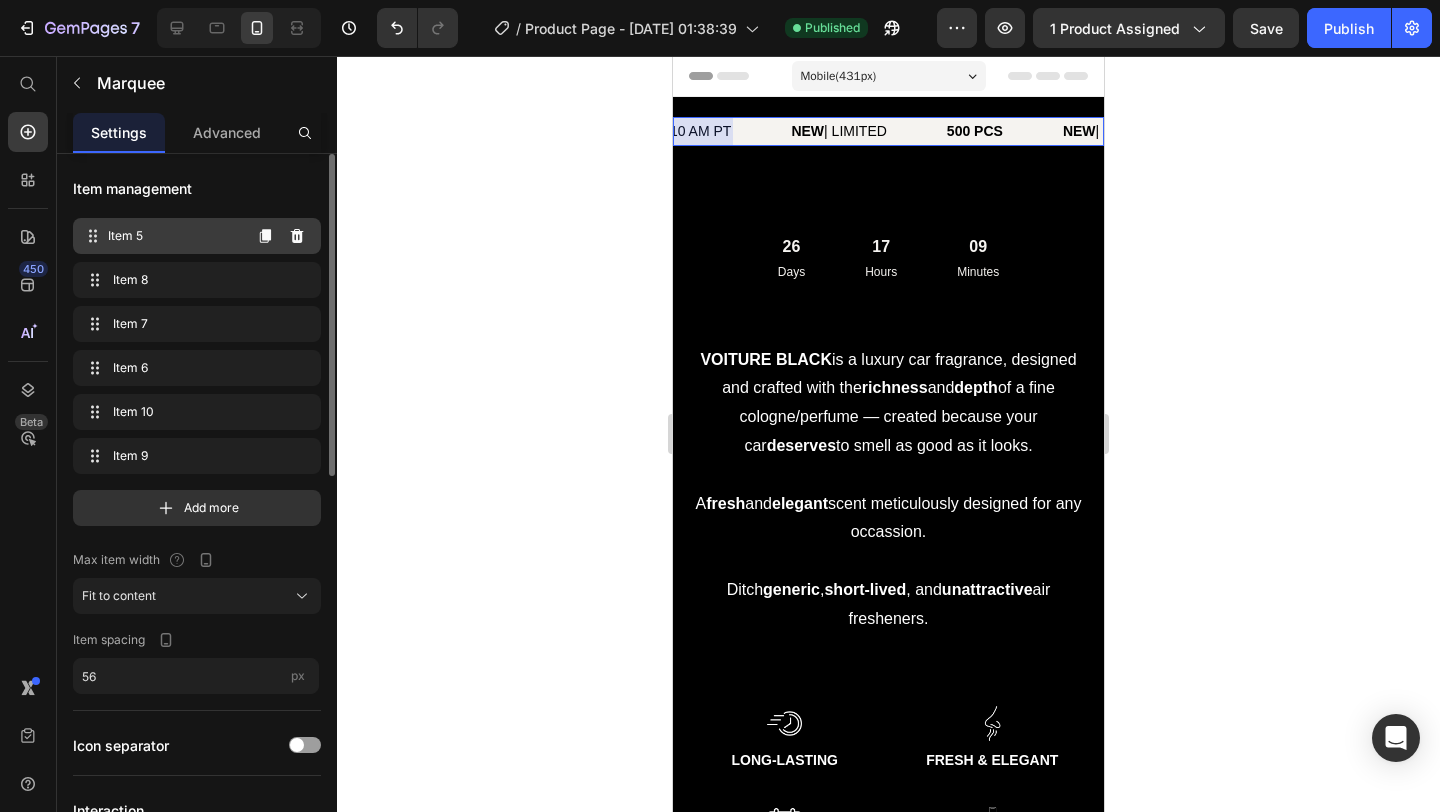 scroll, scrollTop: 0, scrollLeft: 0, axis: both 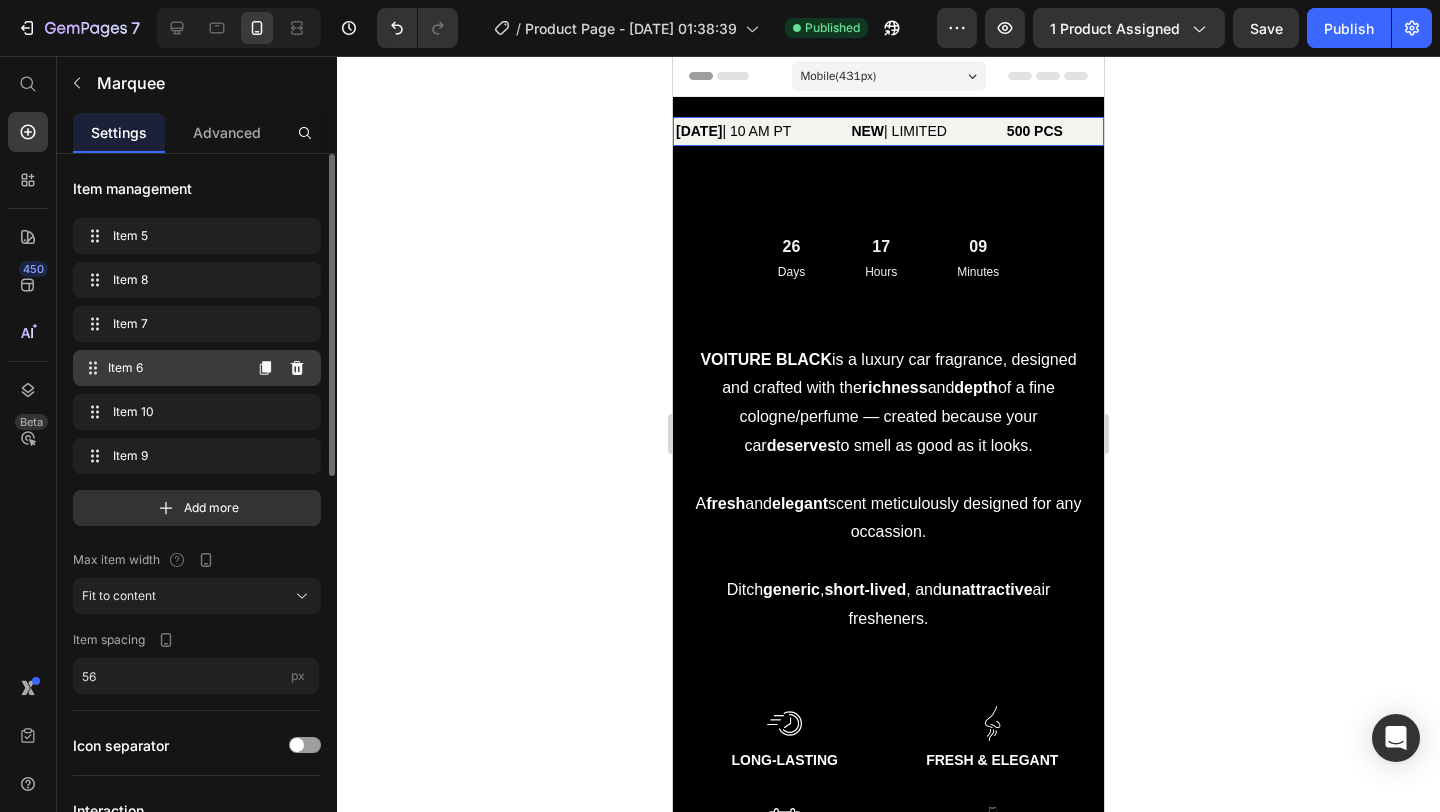 click on "Item 6" at bounding box center (174, 368) 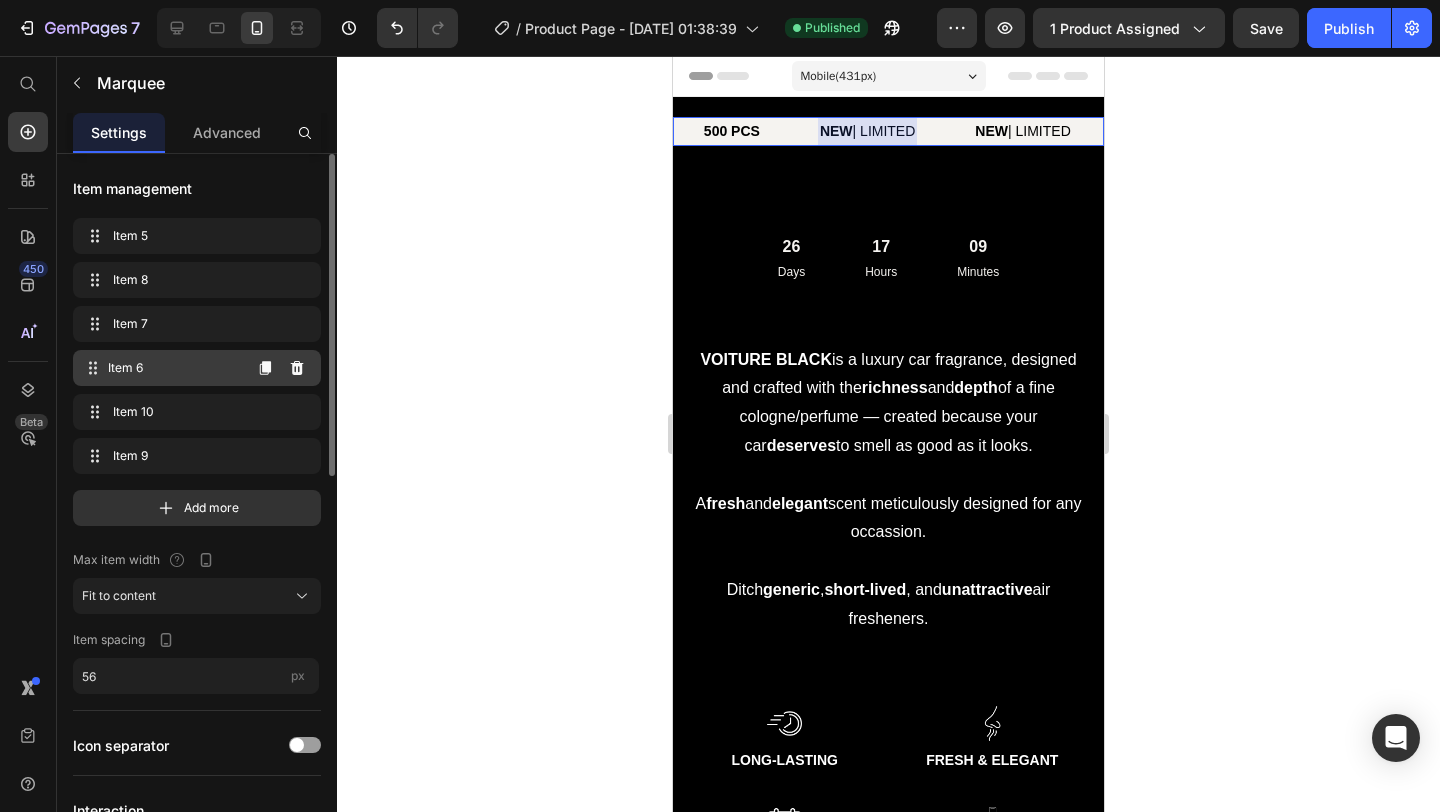 scroll, scrollTop: 0, scrollLeft: 324, axis: horizontal 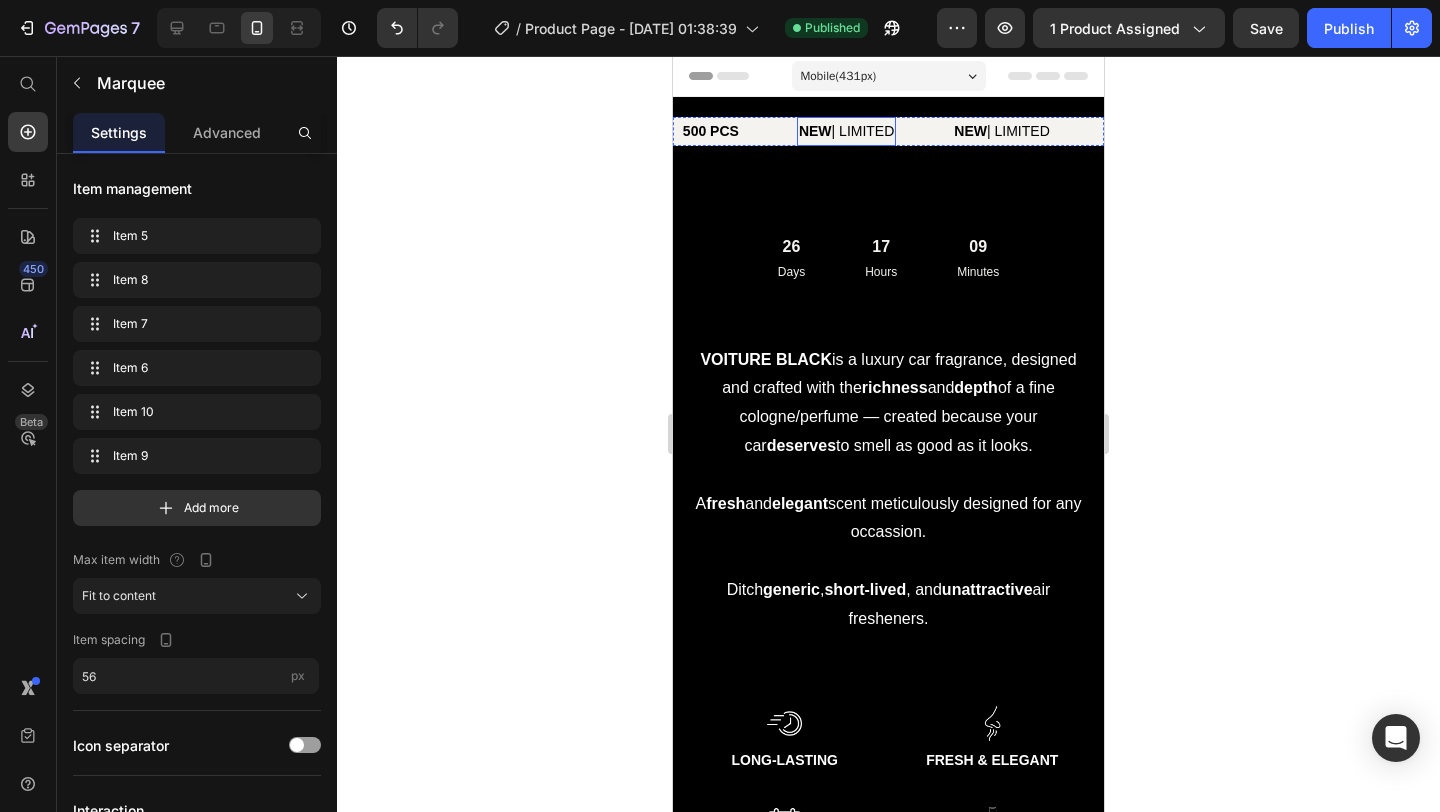 click on "NEW  | LIMITED" at bounding box center [846, 131] 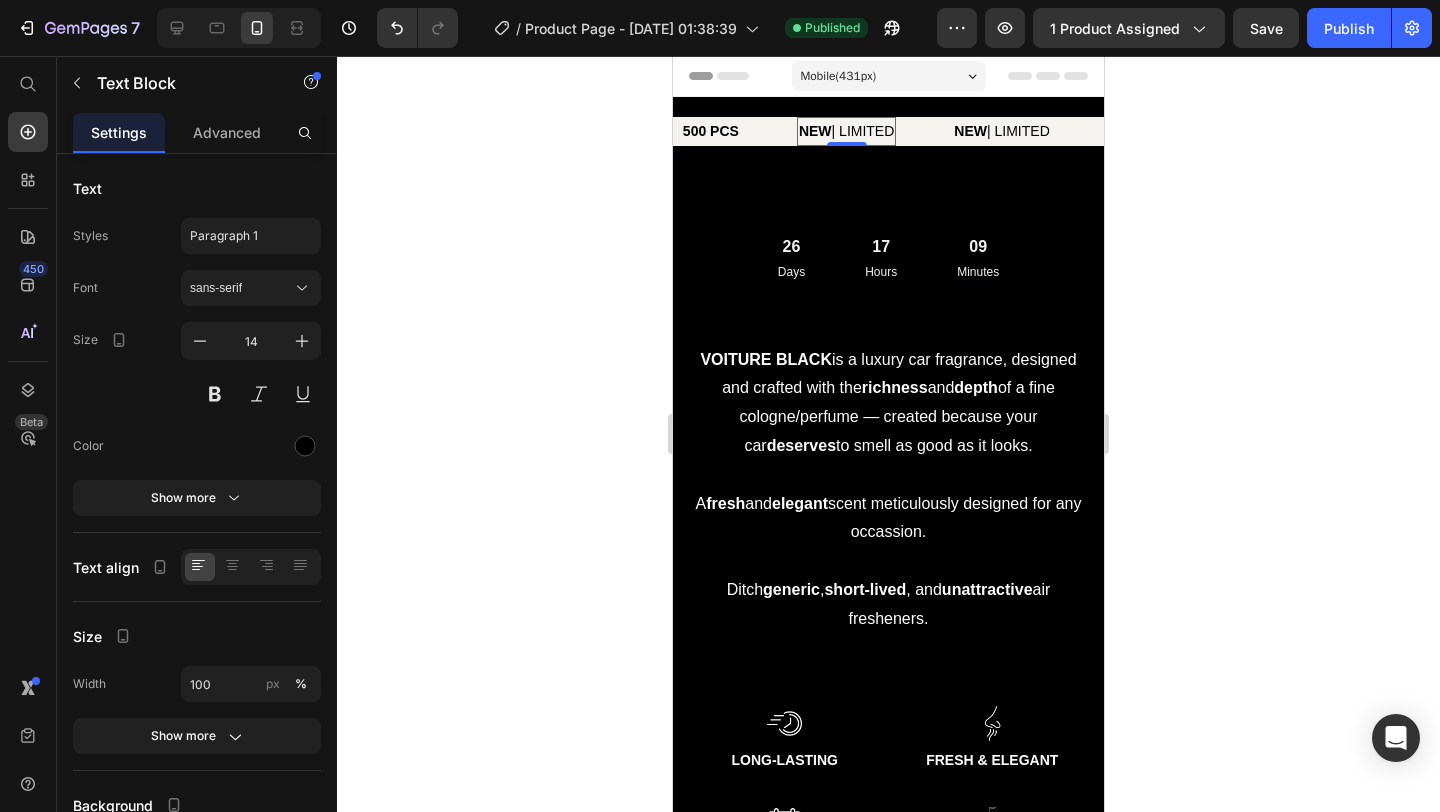 click on "NEW  | LIMITED" at bounding box center [846, 131] 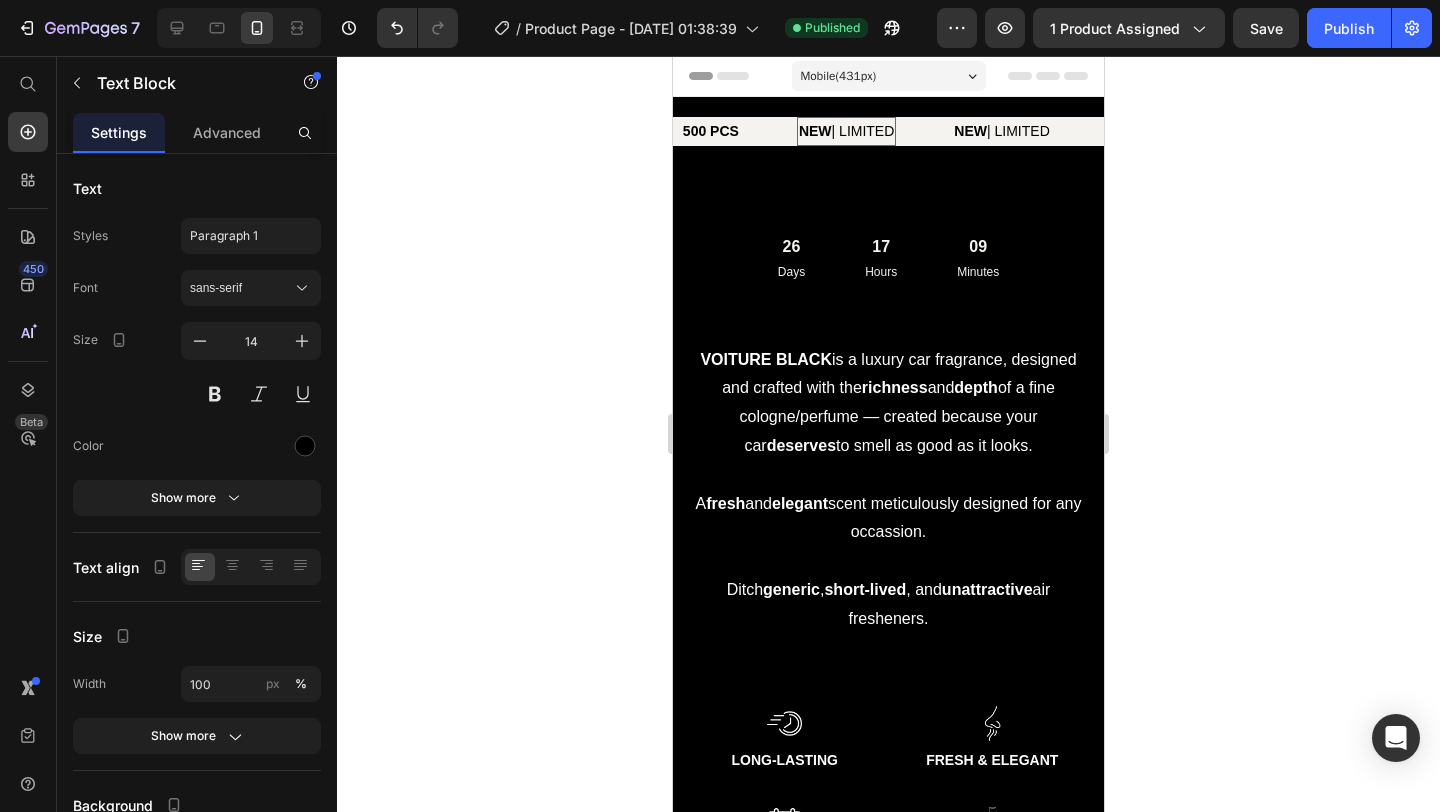 click on "NEW" at bounding box center (815, 131) 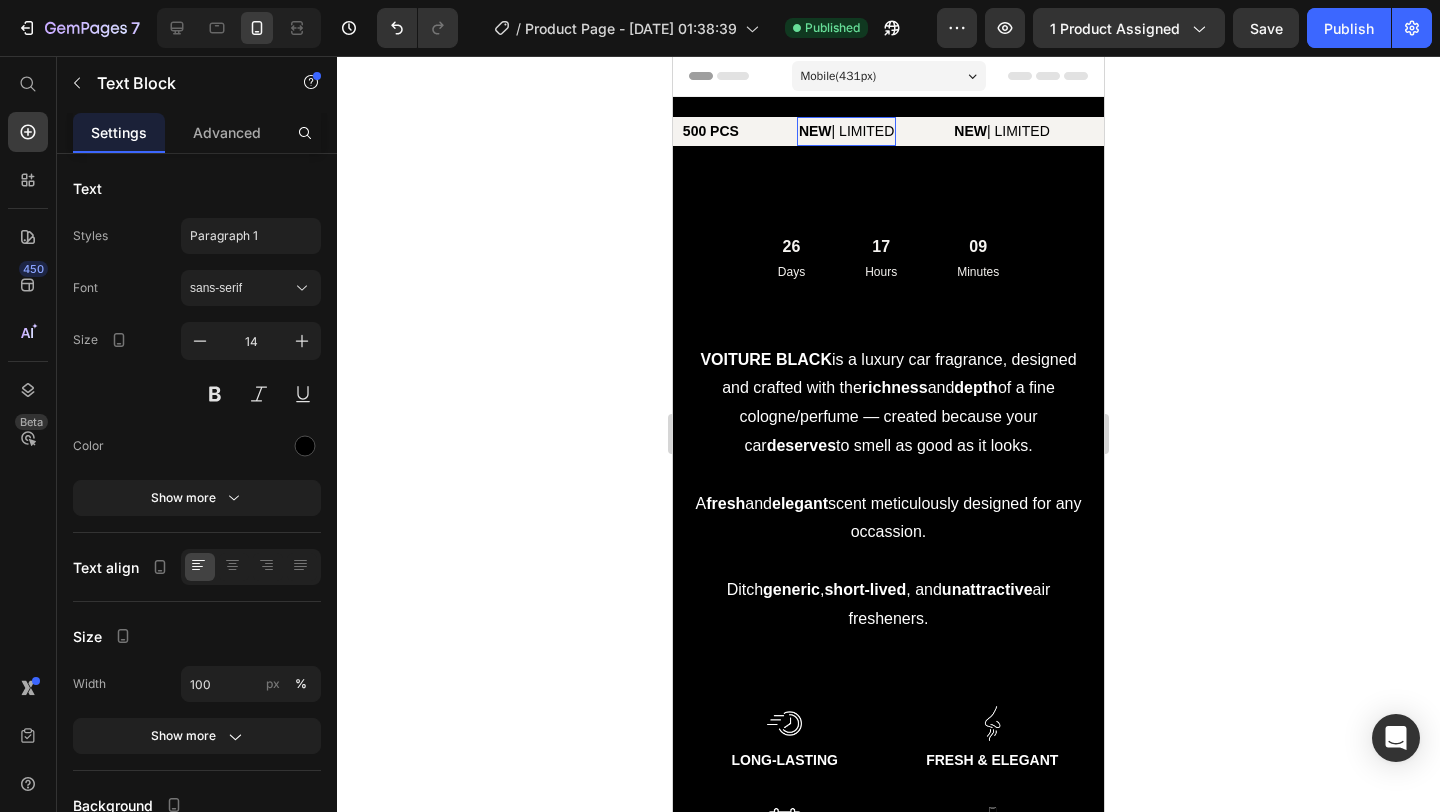 drag, startPoint x: 838, startPoint y: 131, endPoint x: 936, endPoint y: 136, distance: 98.12747 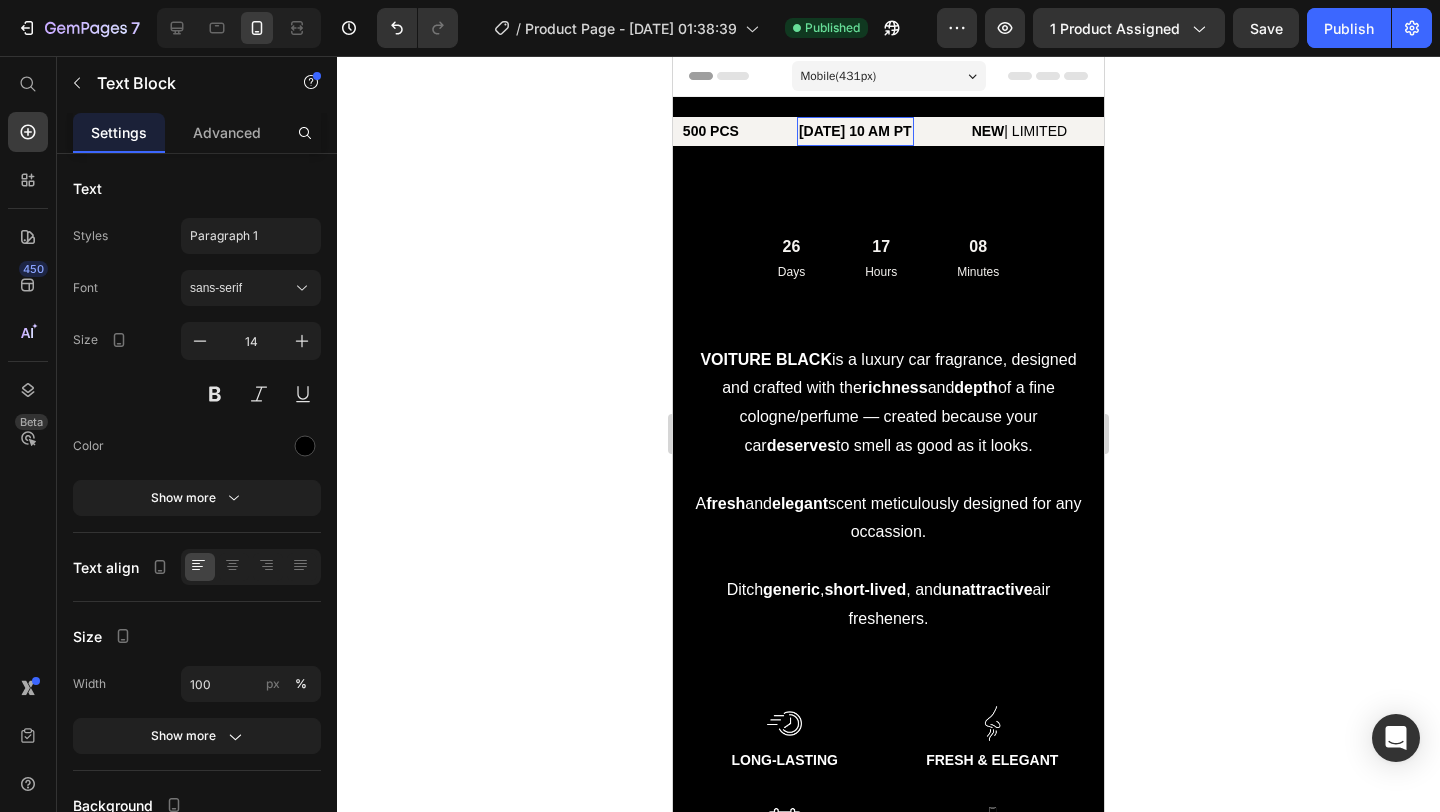 drag, startPoint x: 932, startPoint y: 132, endPoint x: 988, endPoint y: 142, distance: 56.88585 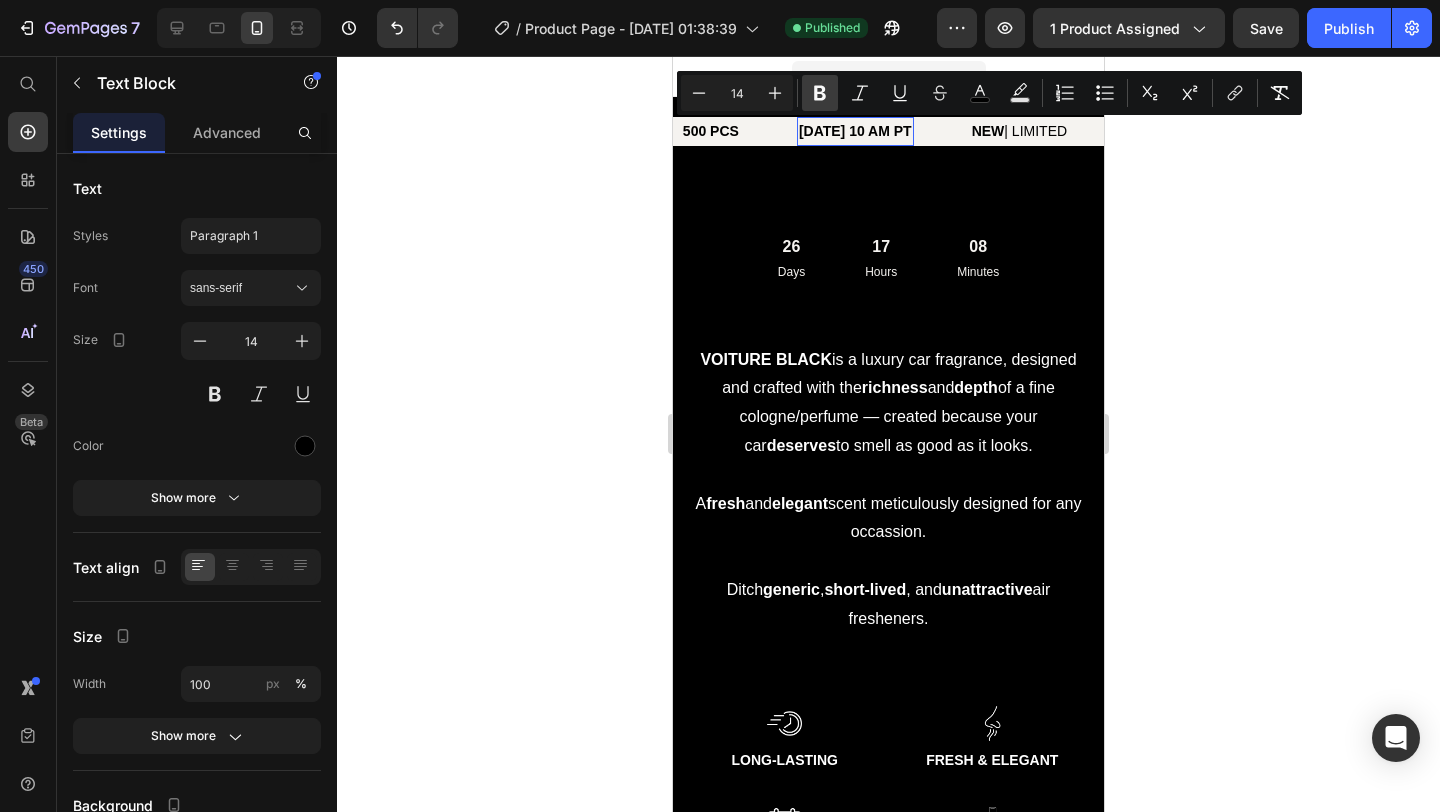 click 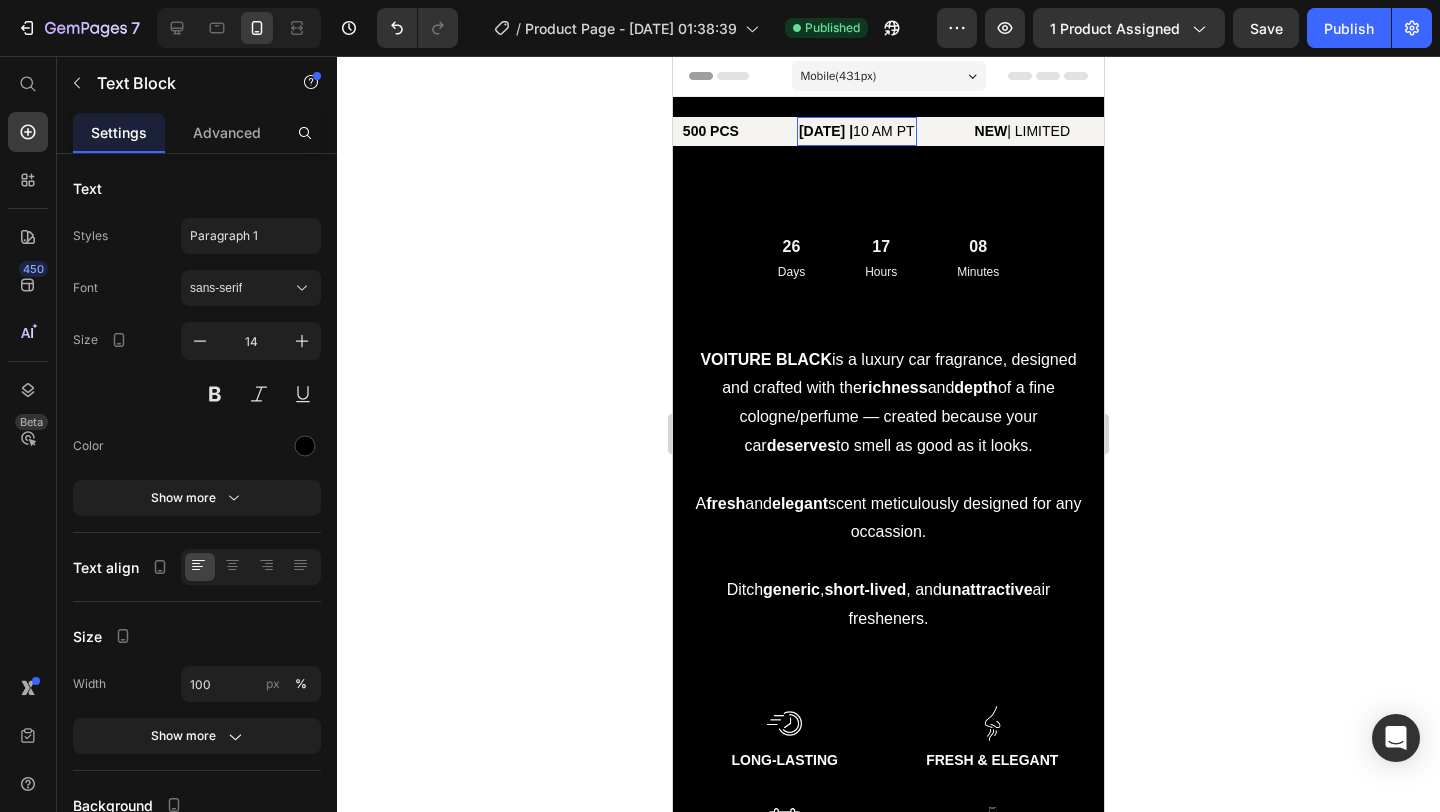 click on "[DATE]  10 AM PT" at bounding box center (857, 131) 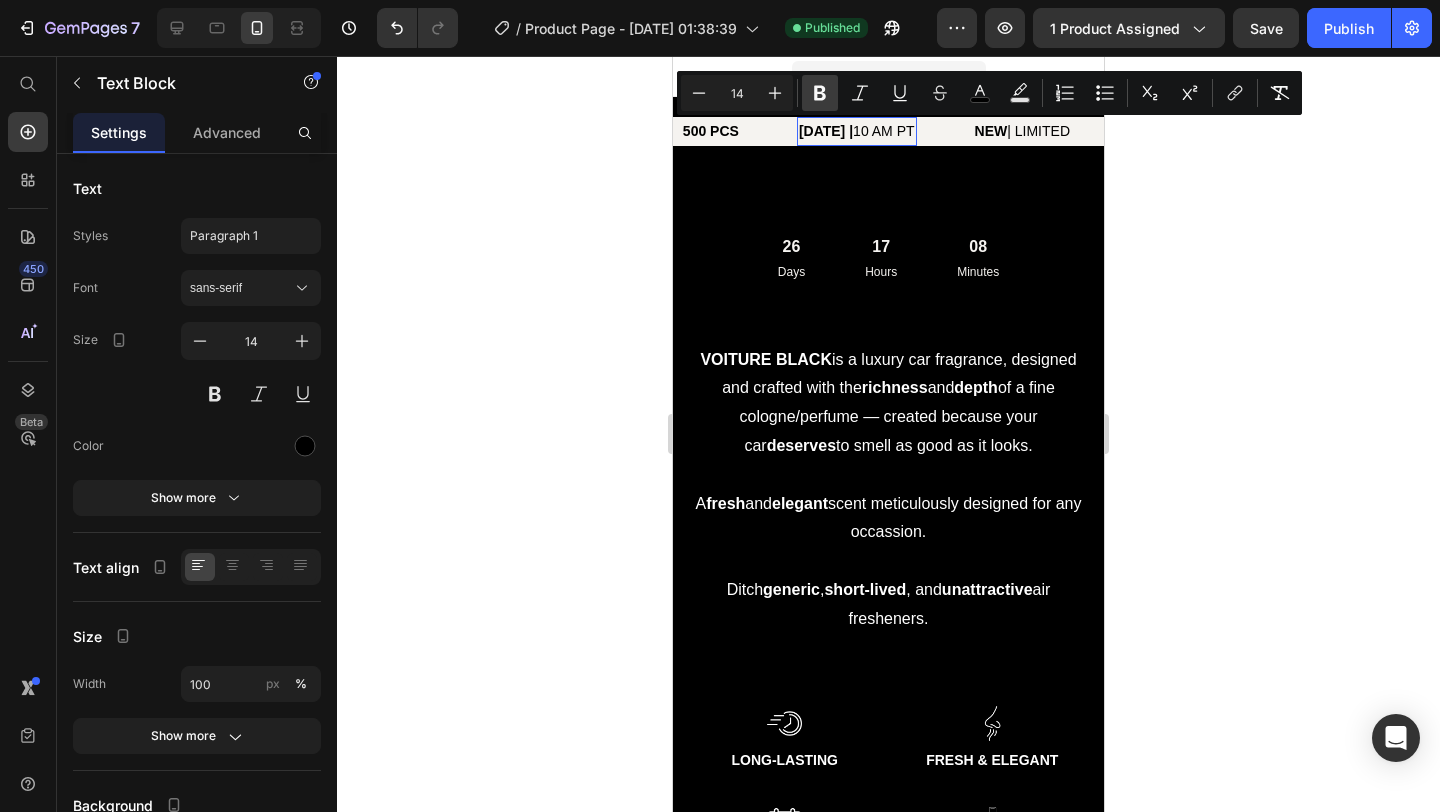 click on "Bold" at bounding box center (820, 93) 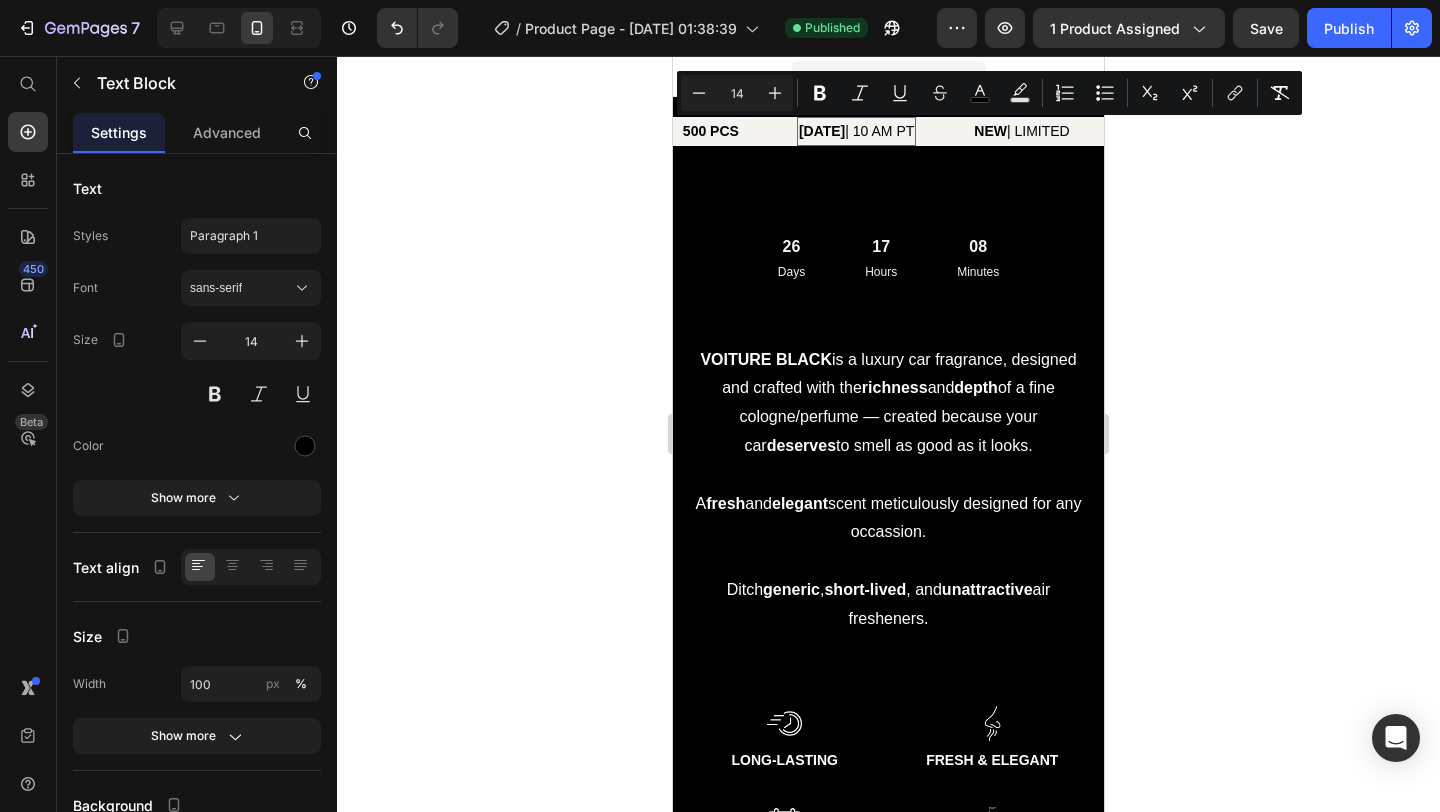 click 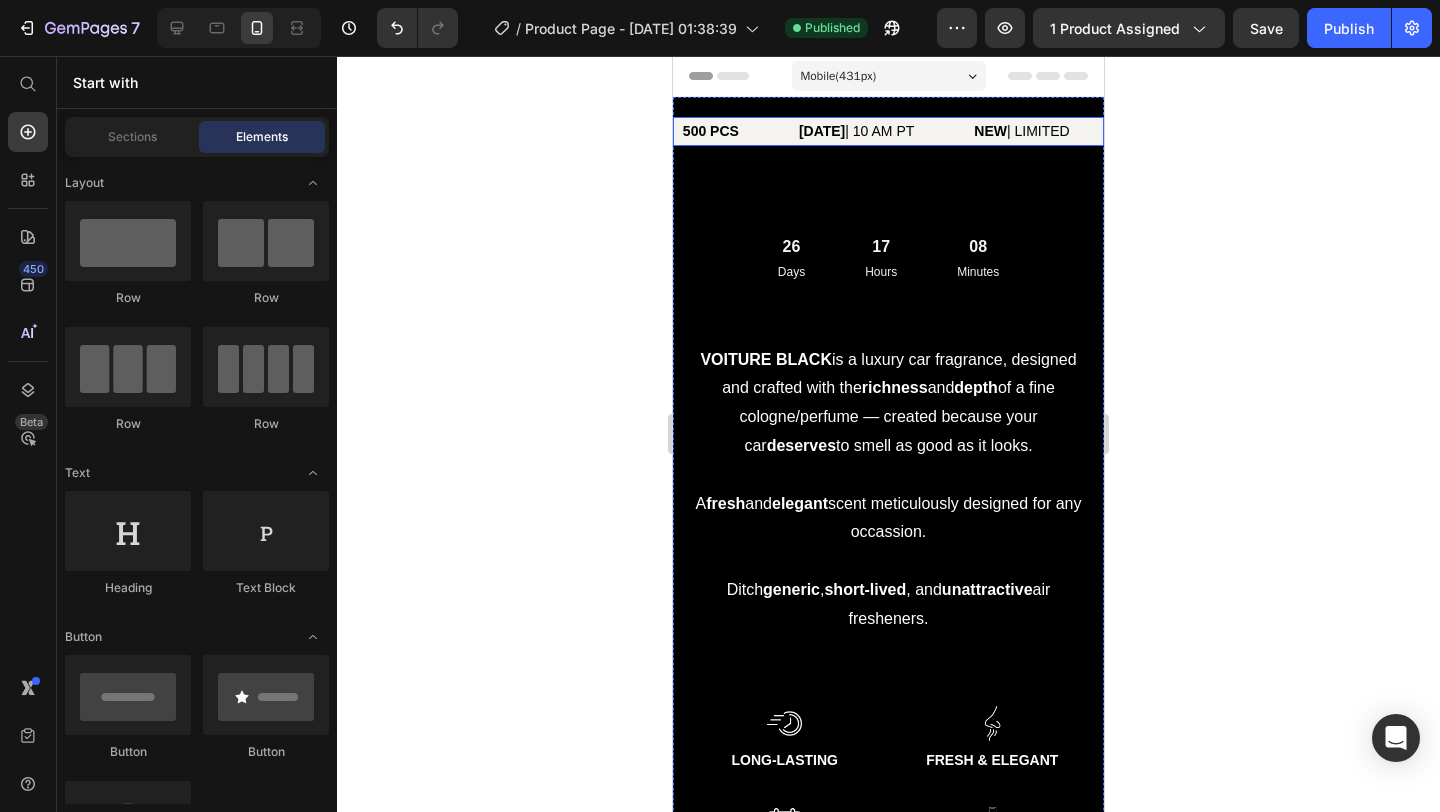 click on "500 PCS Text Block" at bounding box center (739, 131) 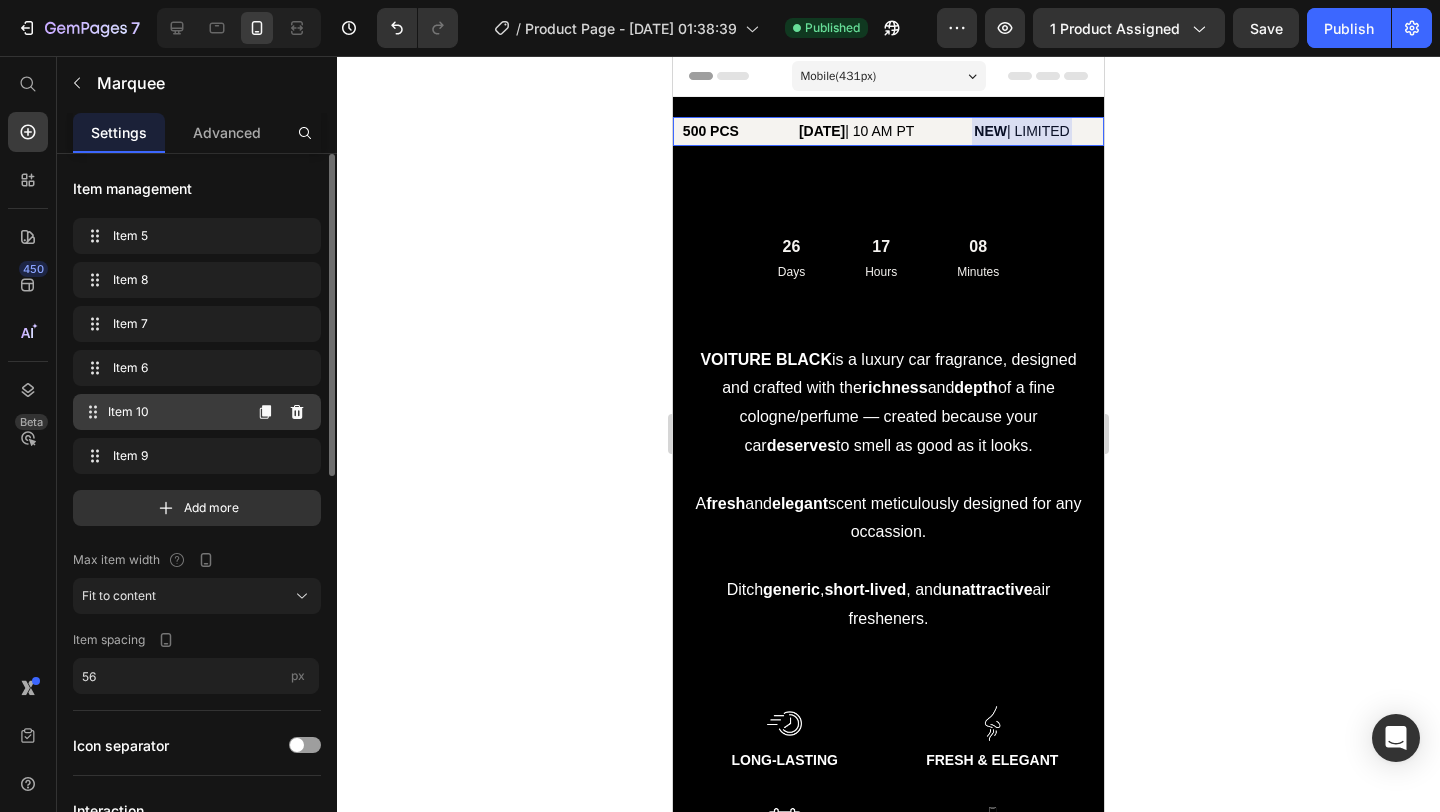 click on "Item 10" at bounding box center [174, 412] 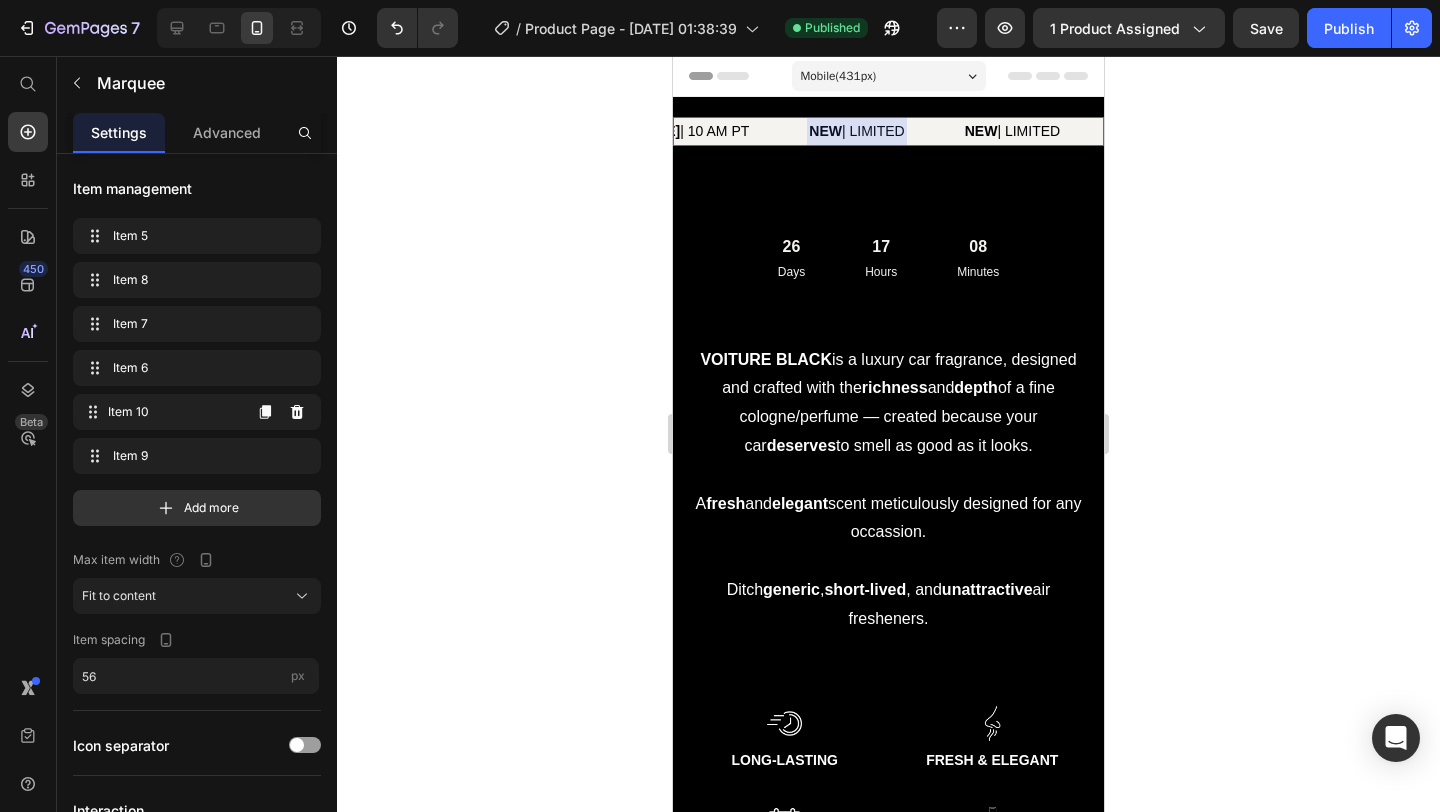 scroll, scrollTop: 0, scrollLeft: 535, axis: horizontal 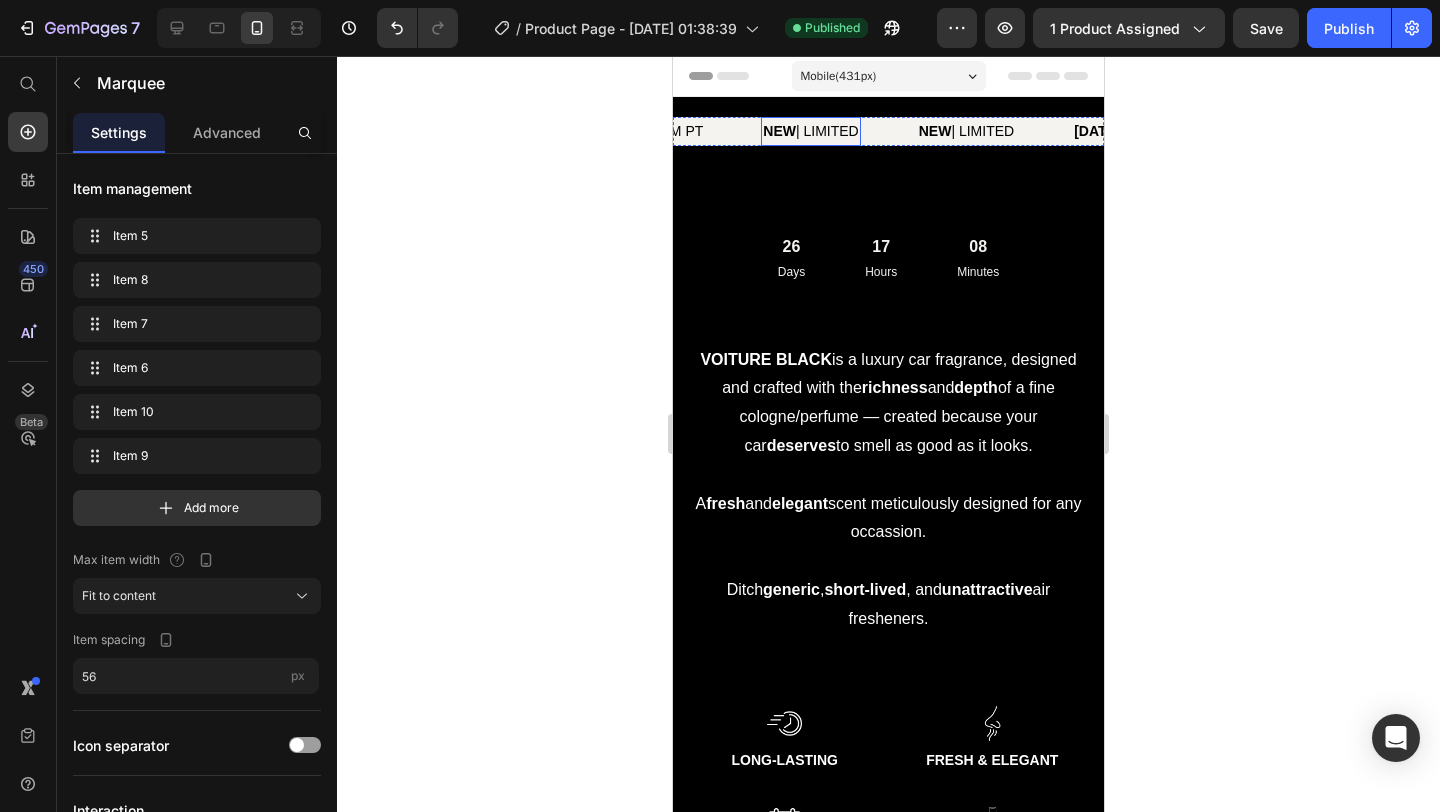 click on "NEW" at bounding box center (779, 131) 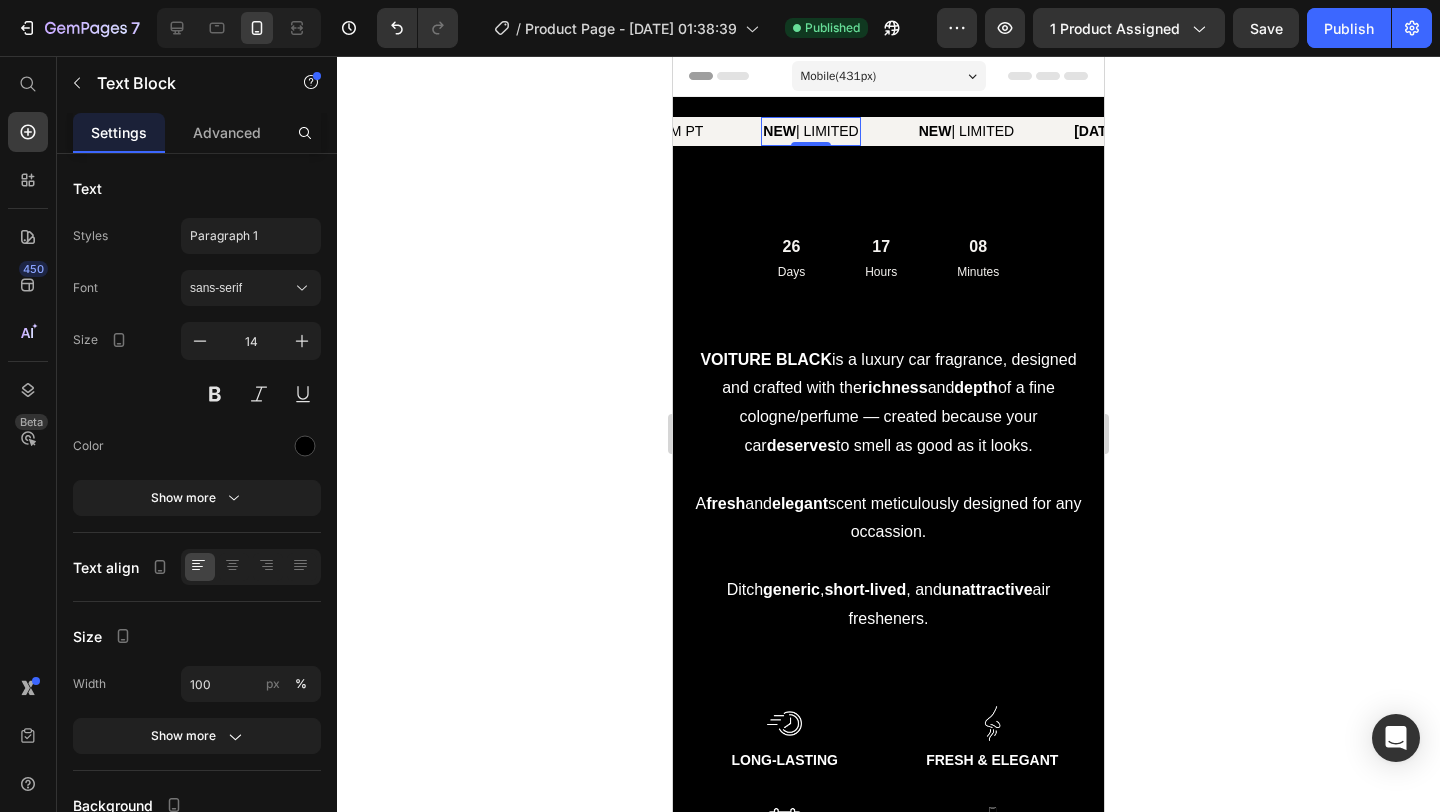 click on "NEW" at bounding box center [779, 131] 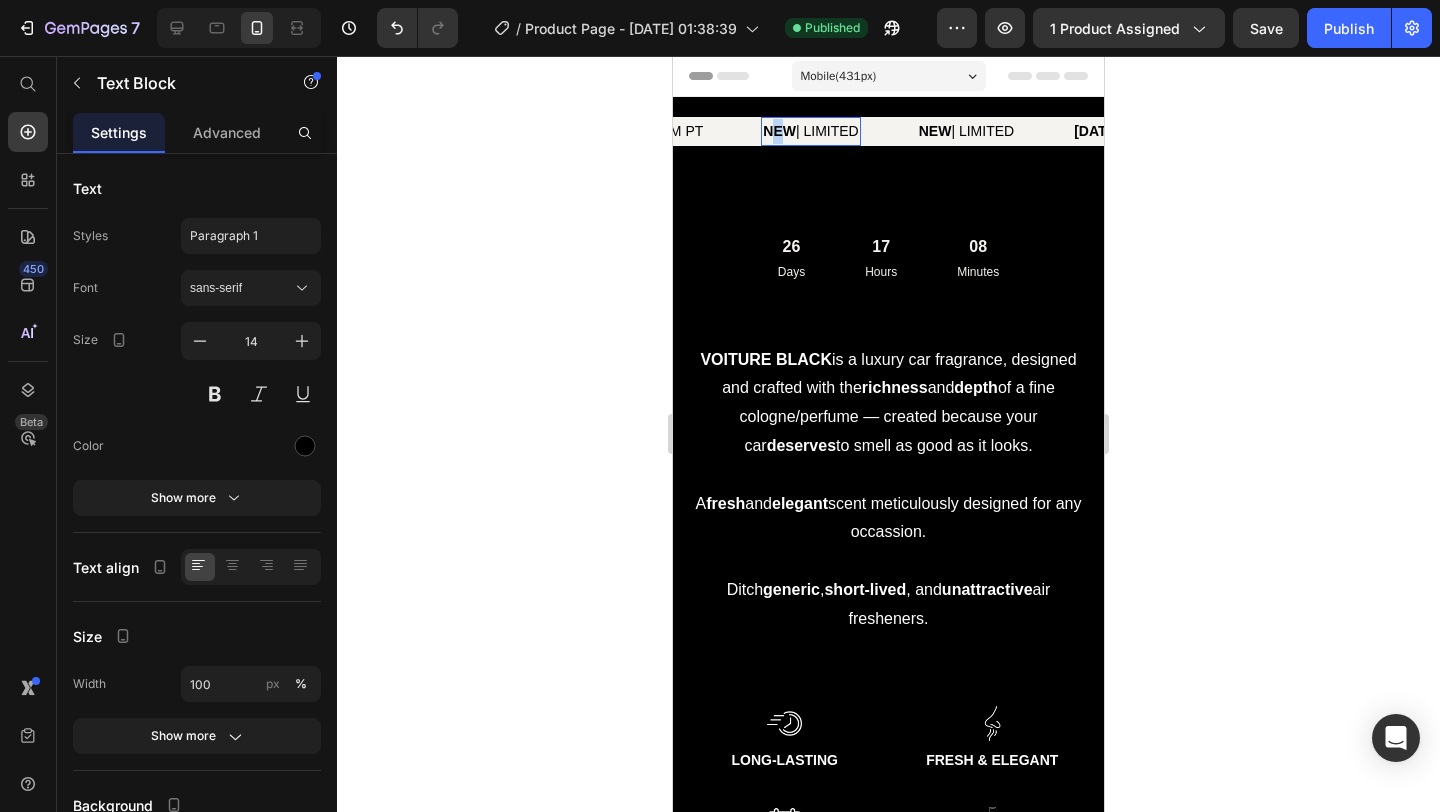 drag, startPoint x: 844, startPoint y: 134, endPoint x: 859, endPoint y: 134, distance: 15 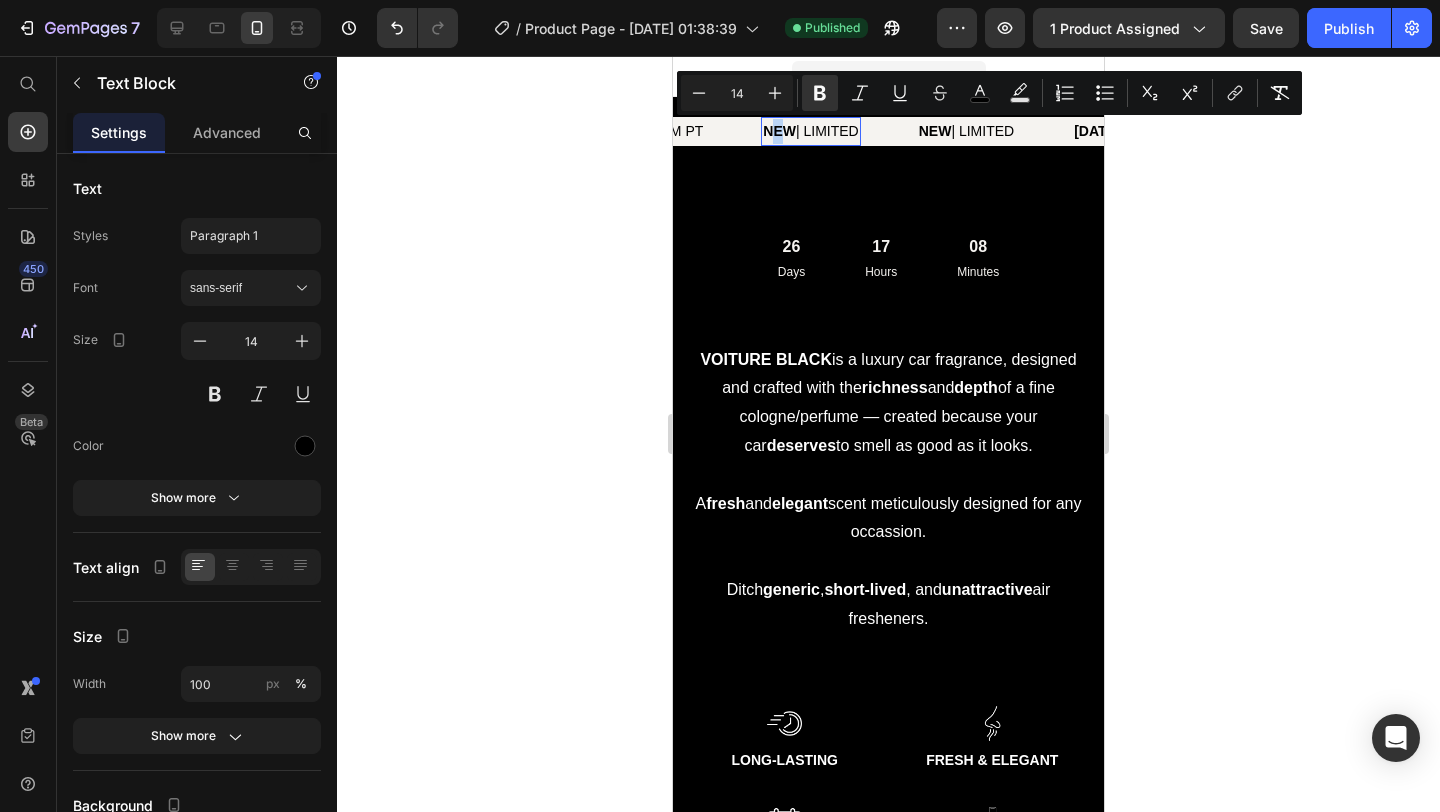 drag, startPoint x: 841, startPoint y: 129, endPoint x: 937, endPoint y: 135, distance: 96.18732 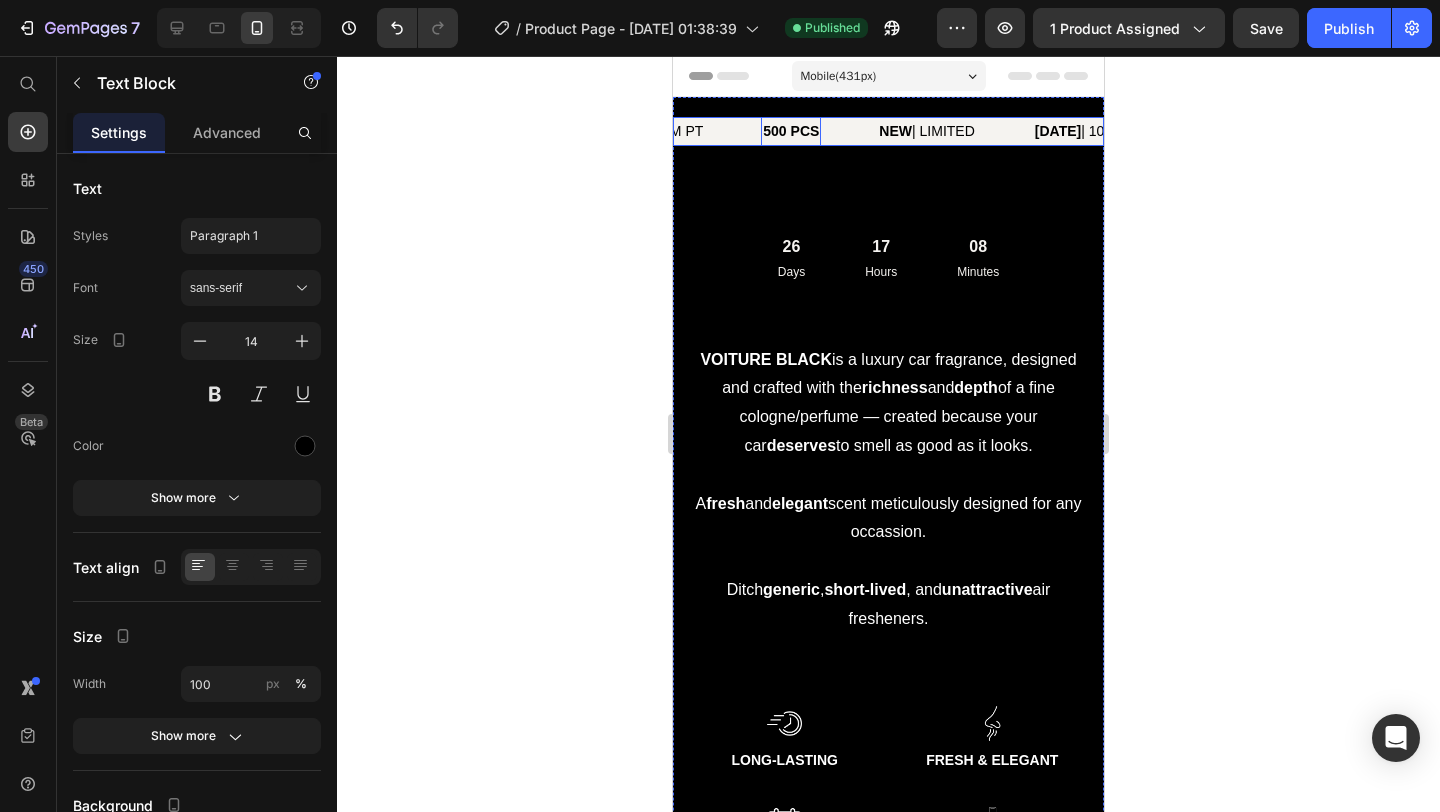 click on "[DATE] 10 AM PT Text Block" at bounding box center [673, 131] 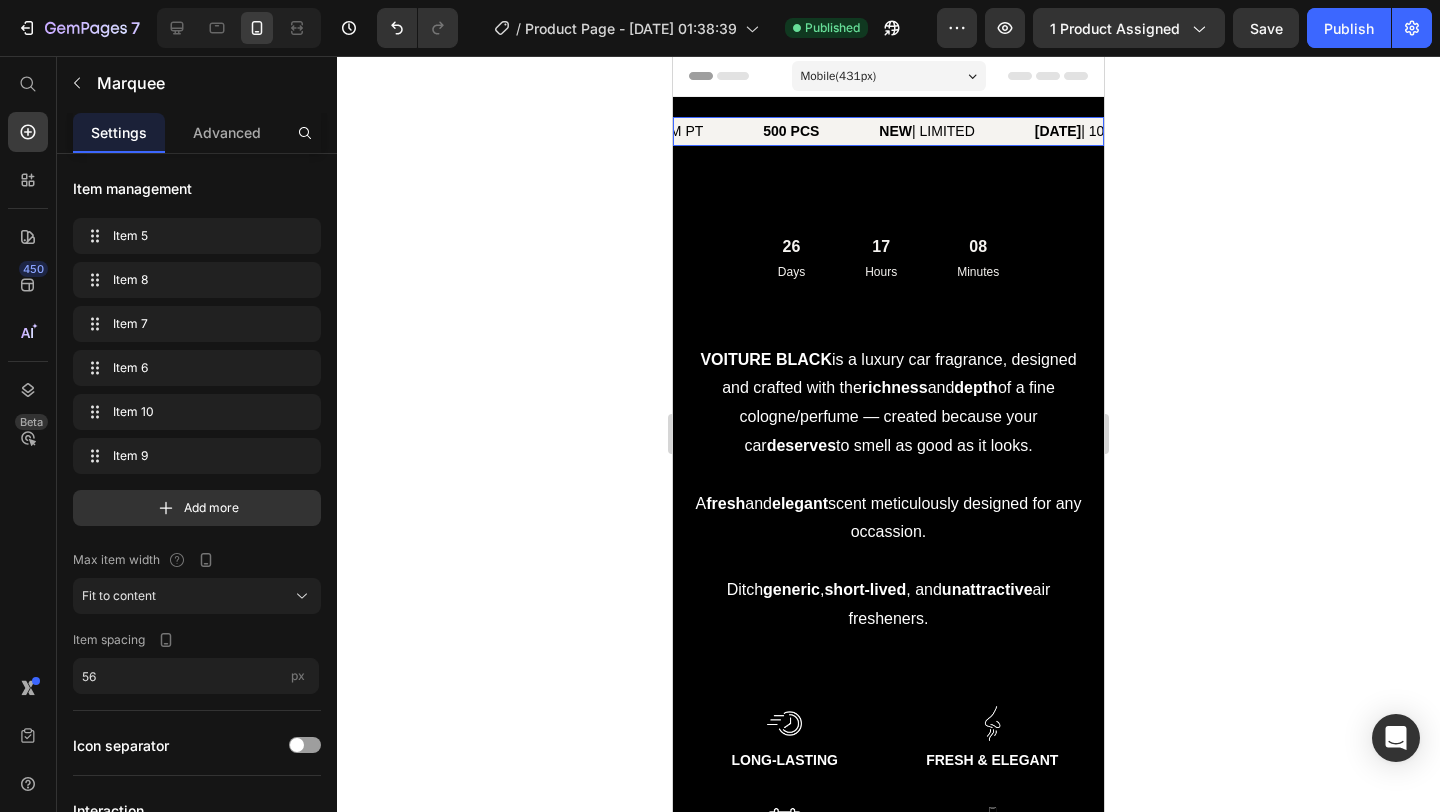 click on "[DATE] 10 AM PT Text Block" at bounding box center [673, 131] 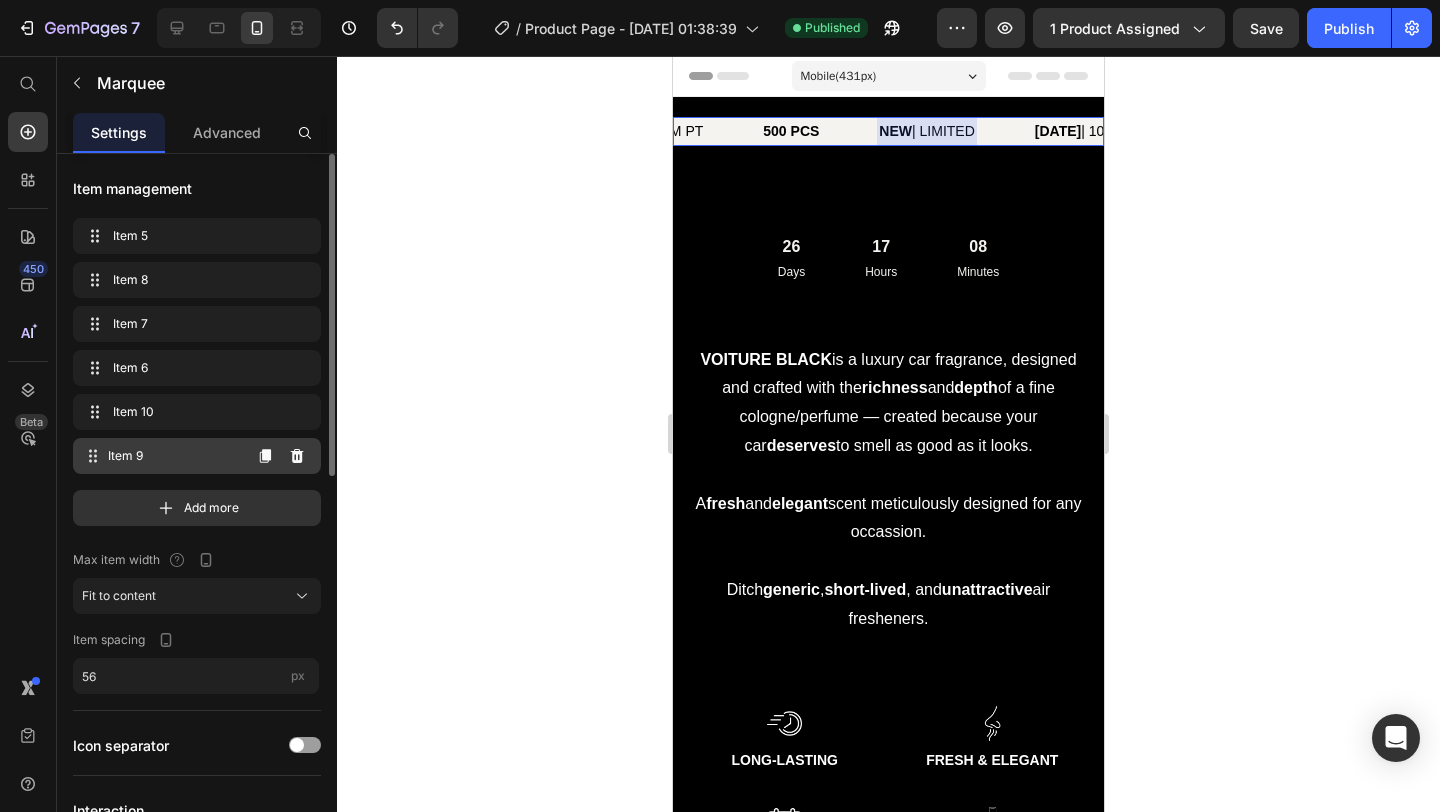 click on "Item 9" at bounding box center [174, 456] 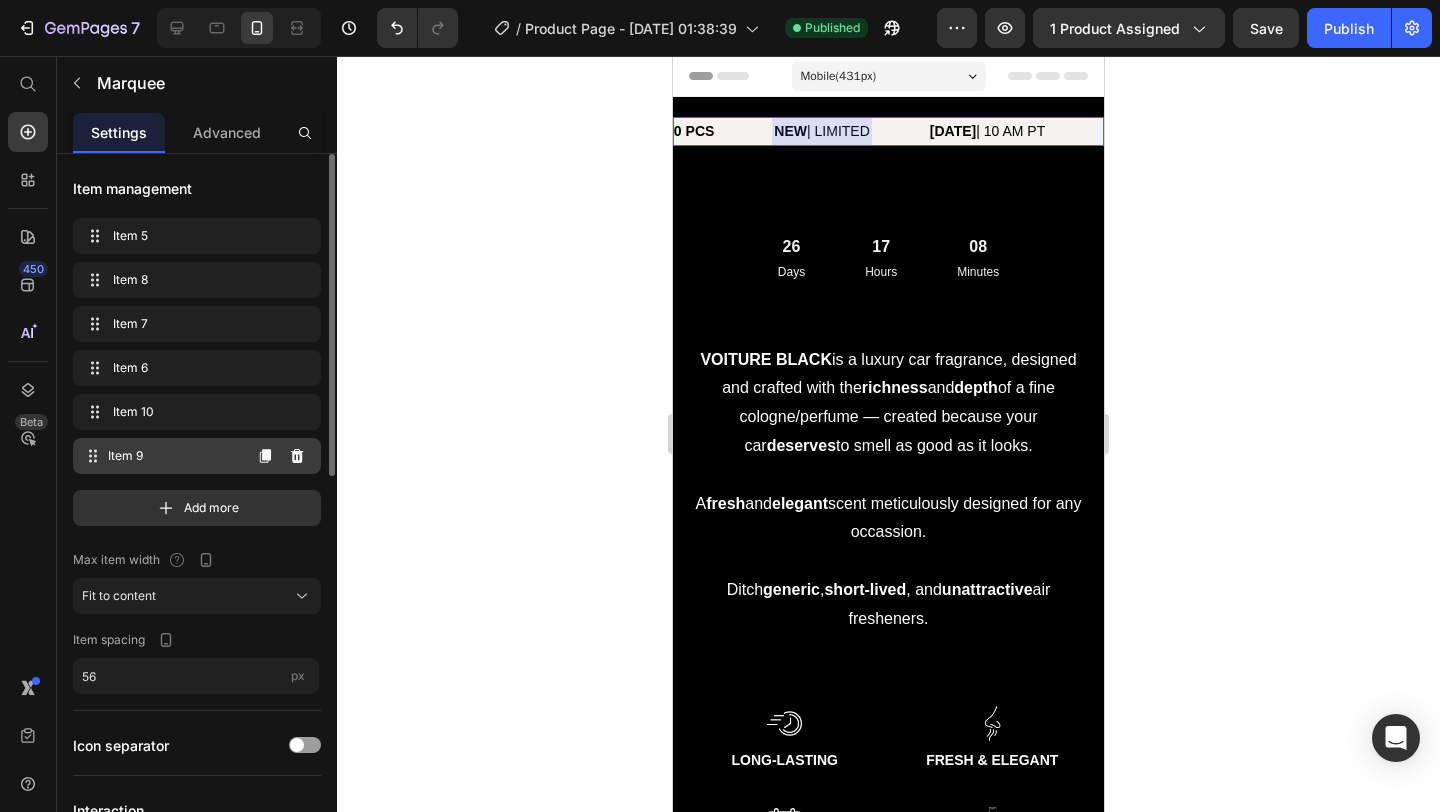 scroll, scrollTop: 0, scrollLeft: 651, axis: horizontal 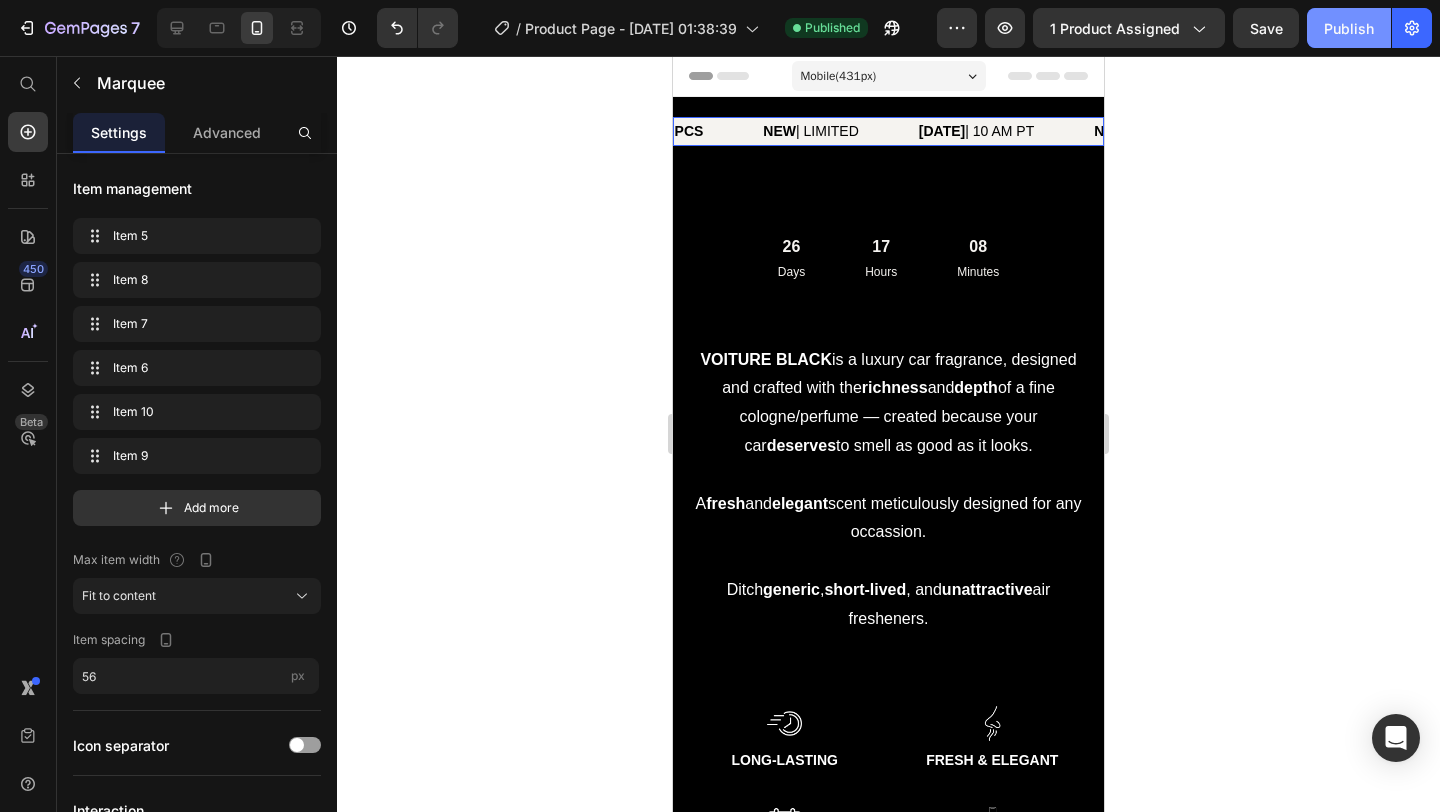 click on "Publish" 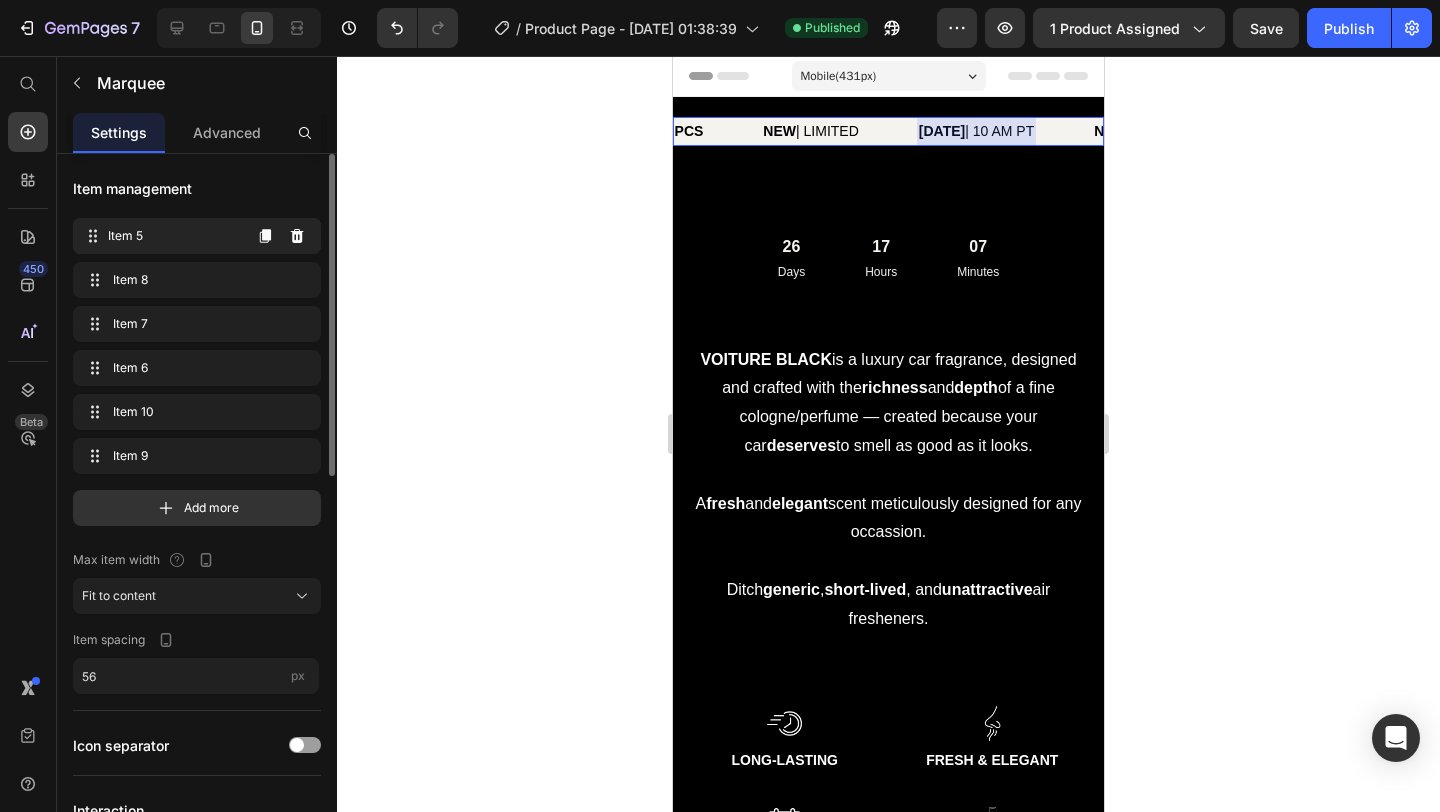 click on "Item 5" at bounding box center (174, 236) 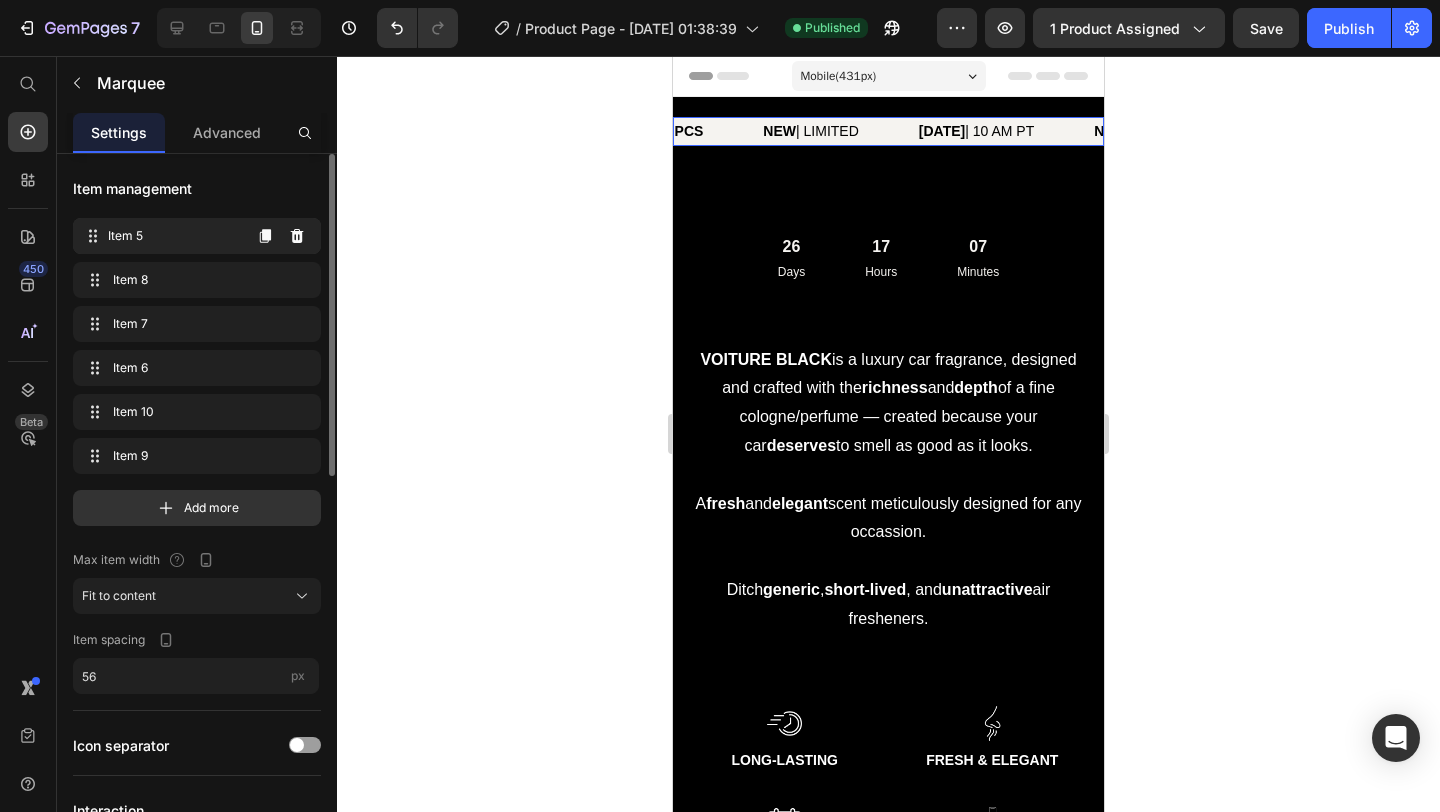 click on "Item 5" at bounding box center (174, 236) 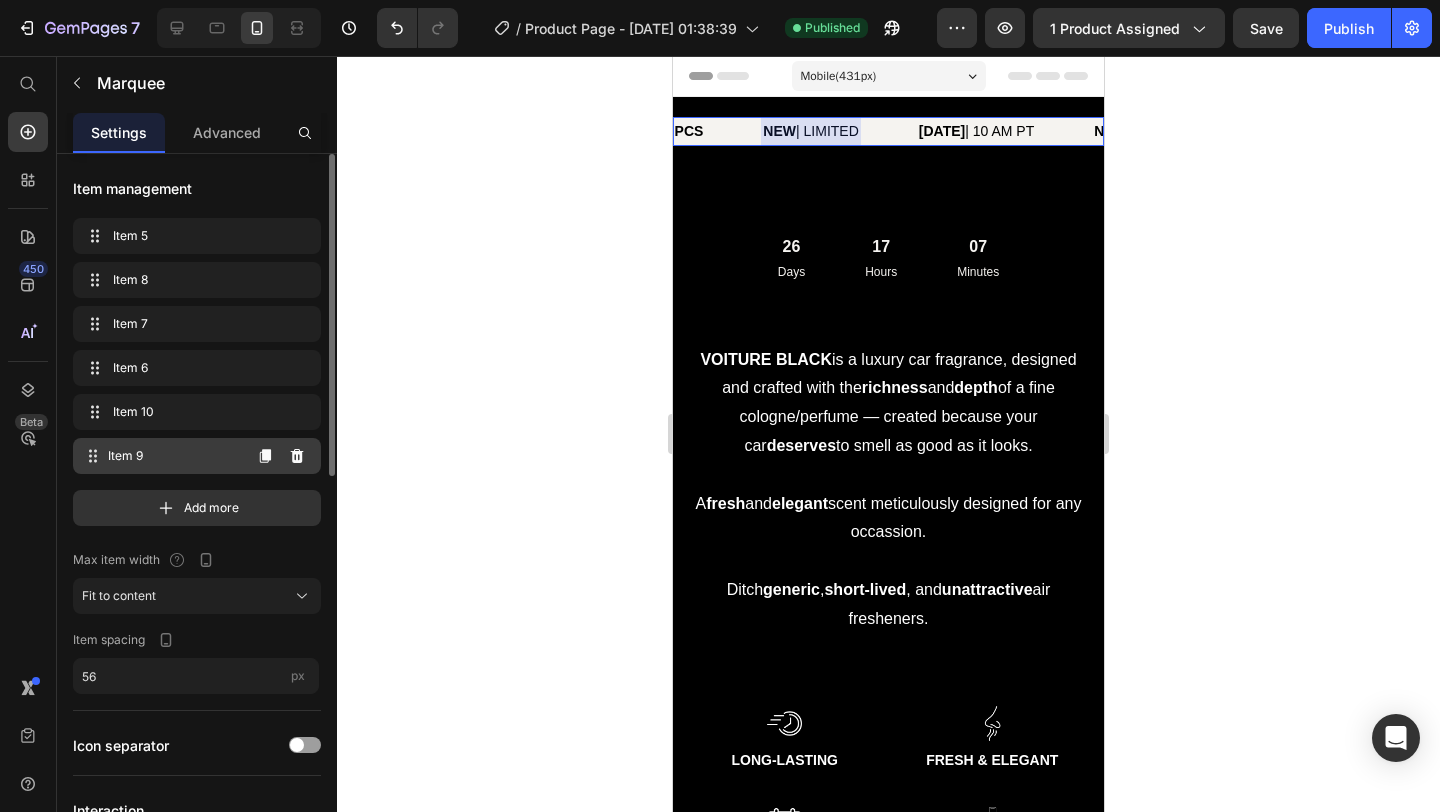 click on "Item 9" at bounding box center [174, 456] 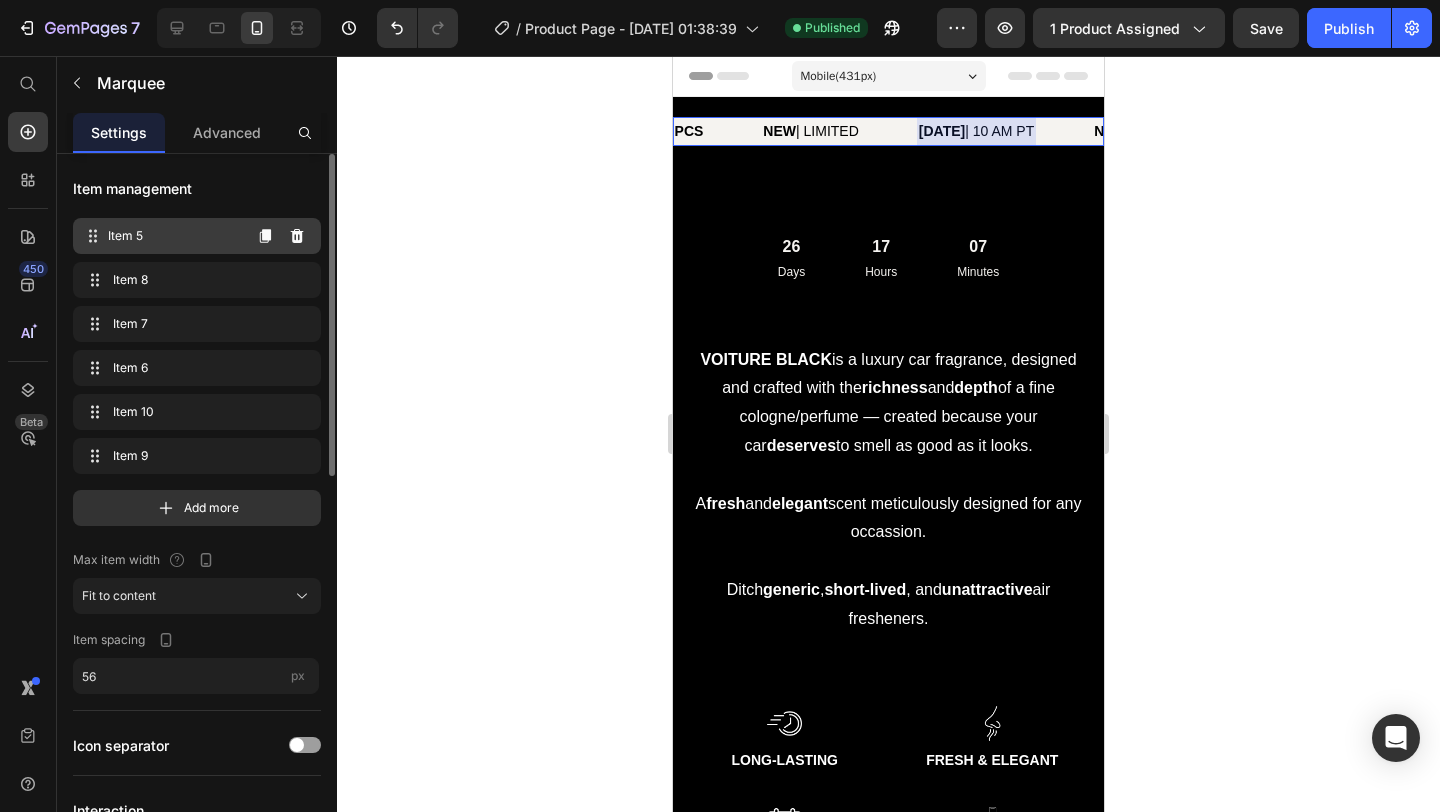 click on "Item 5 Item 5" at bounding box center (161, 236) 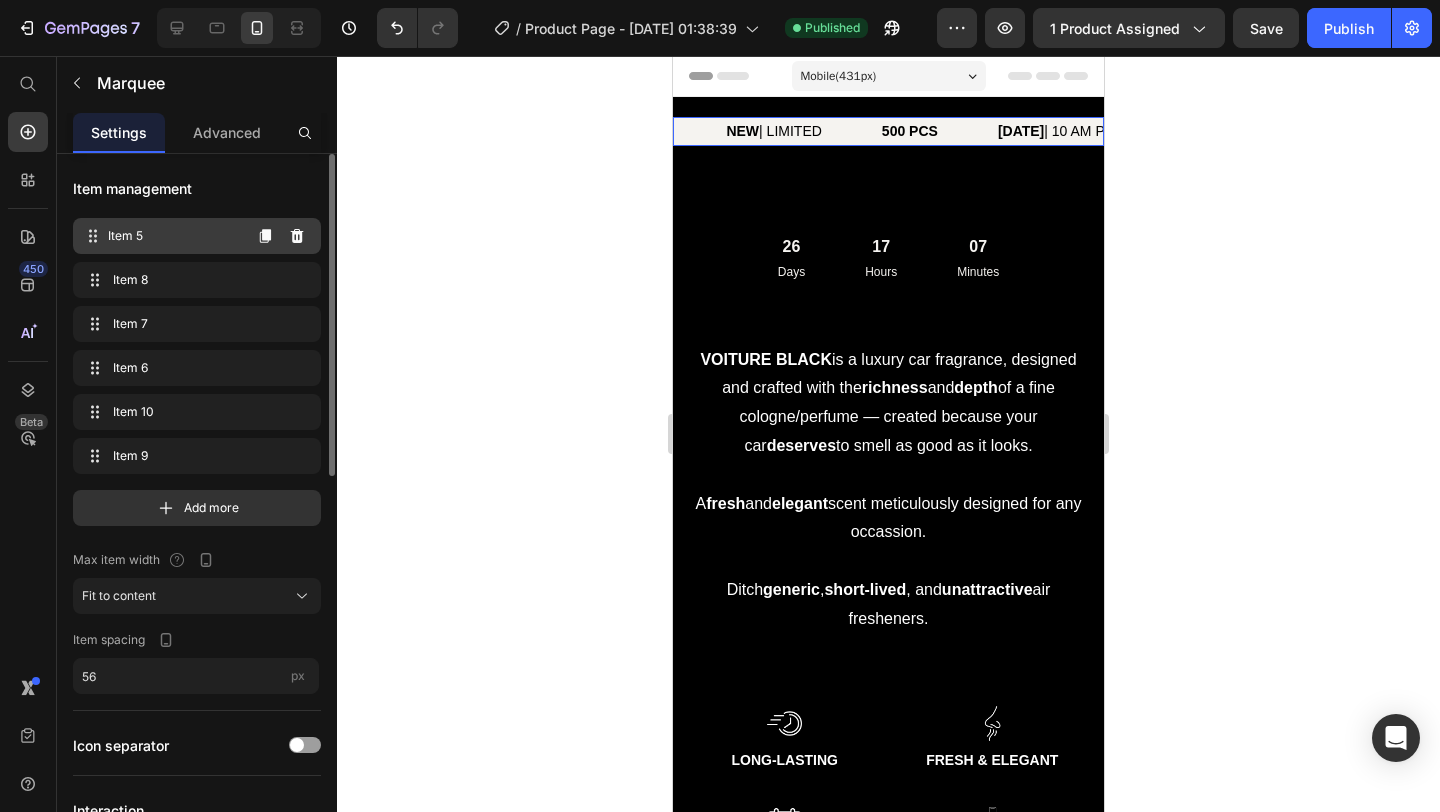 scroll, scrollTop: 0, scrollLeft: 0, axis: both 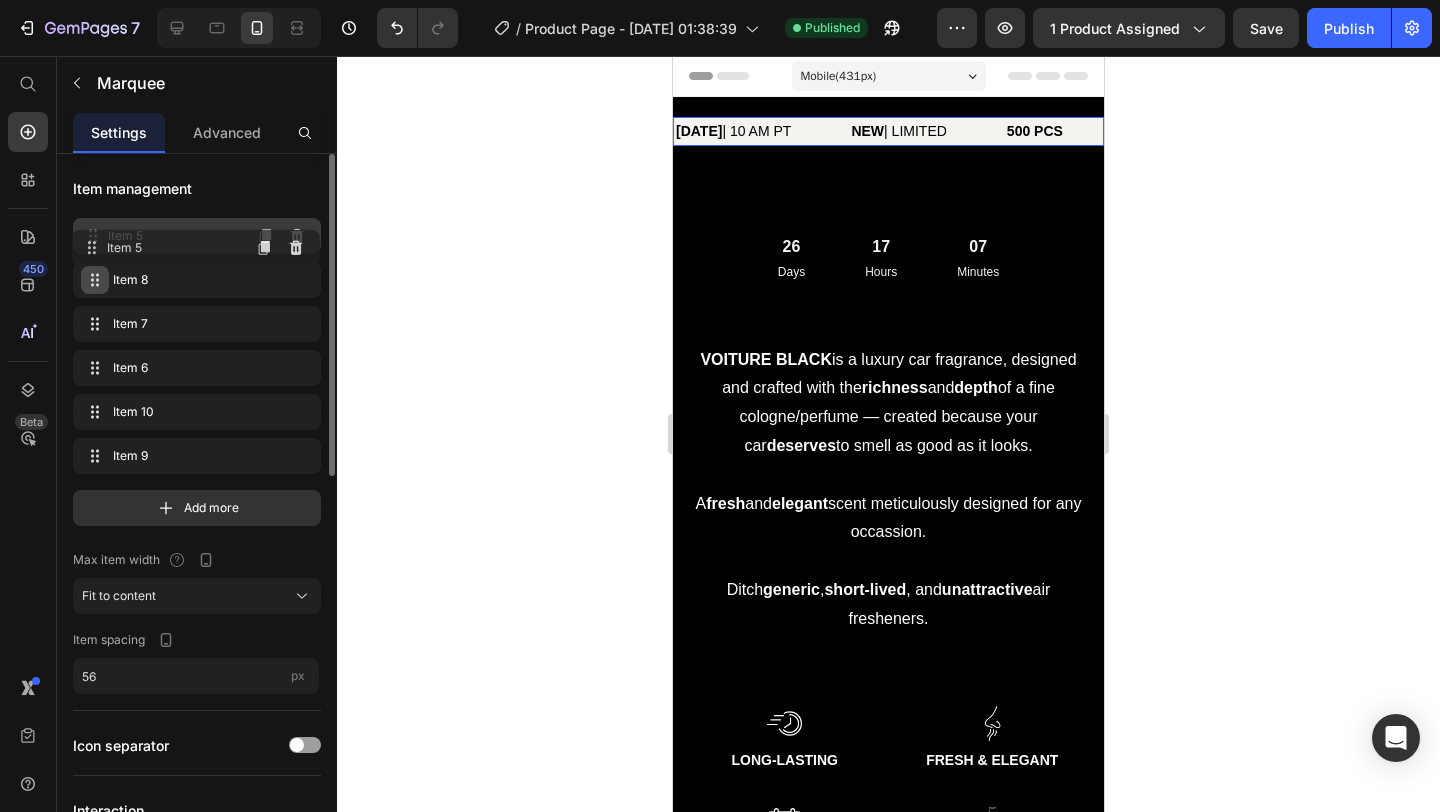 type 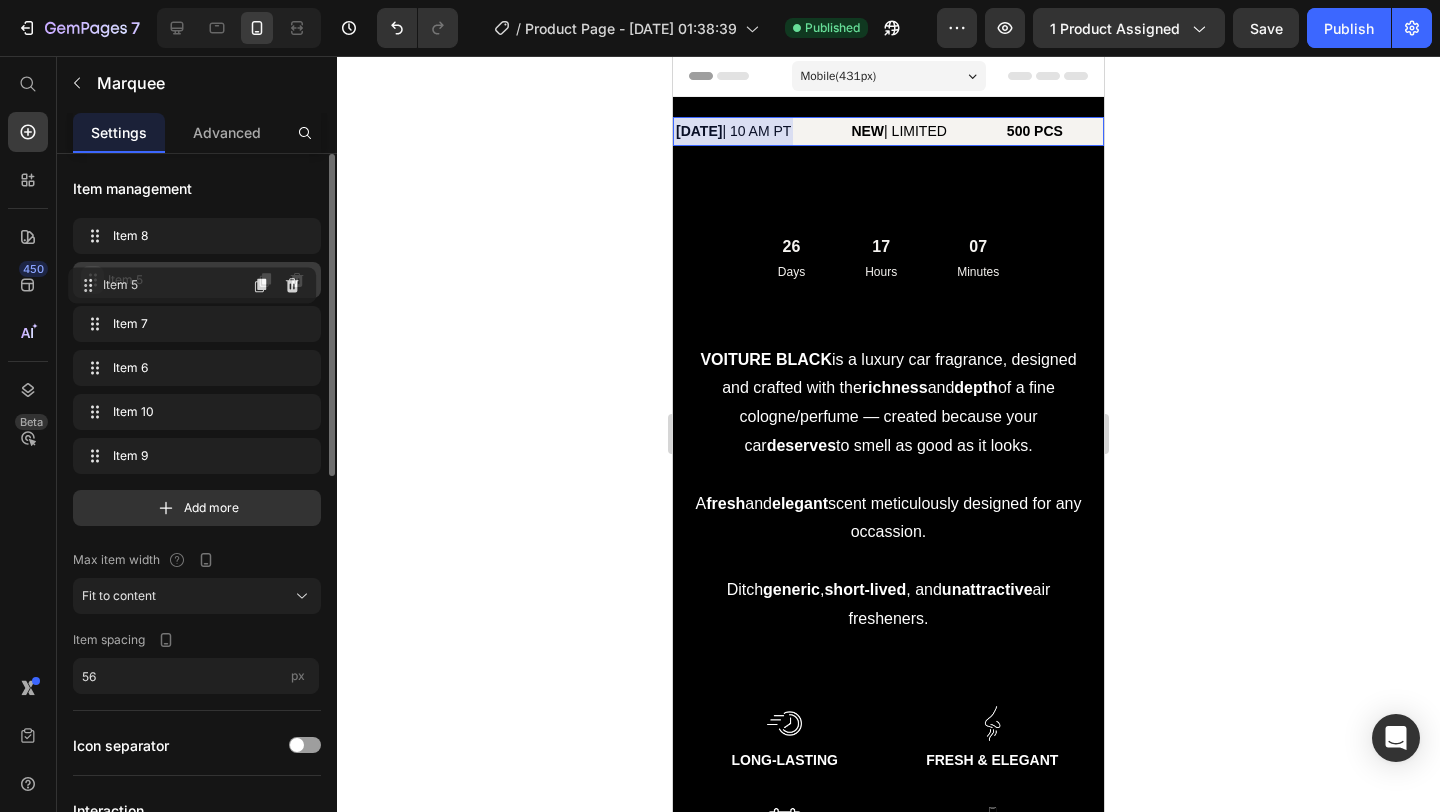 drag, startPoint x: 98, startPoint y: 240, endPoint x: 93, endPoint y: 289, distance: 49.25444 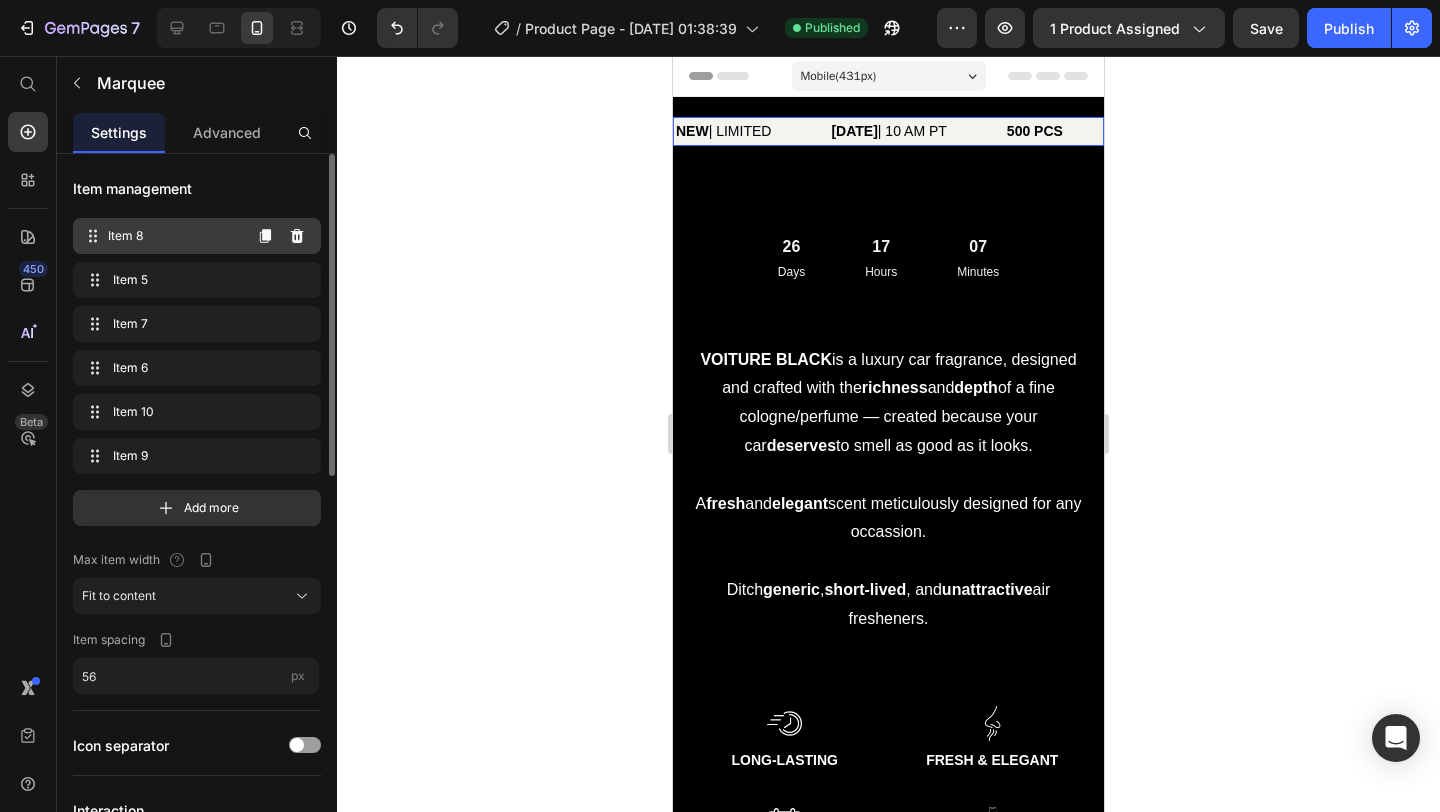click on "Item 8" at bounding box center [174, 236] 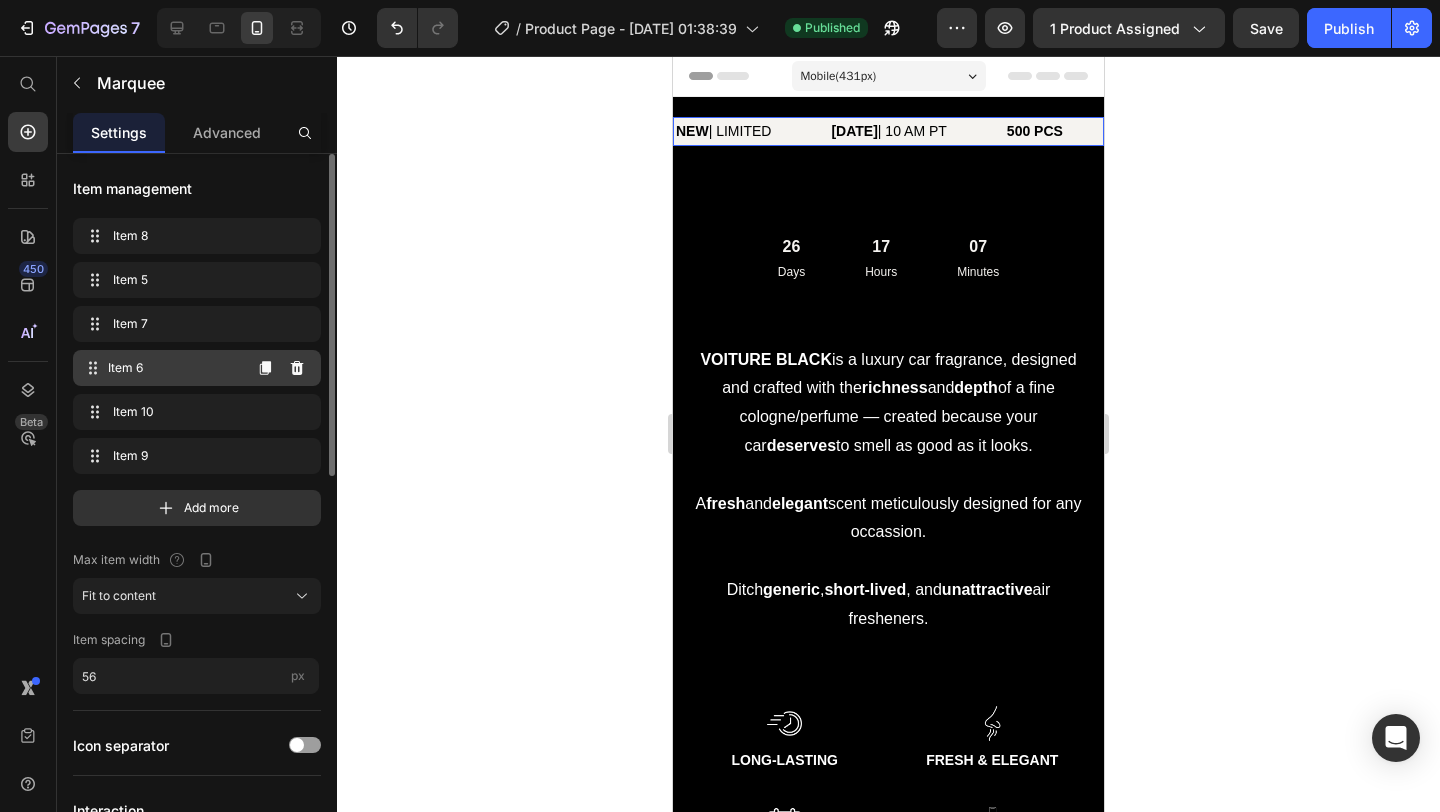 click on "Item 6" at bounding box center (174, 368) 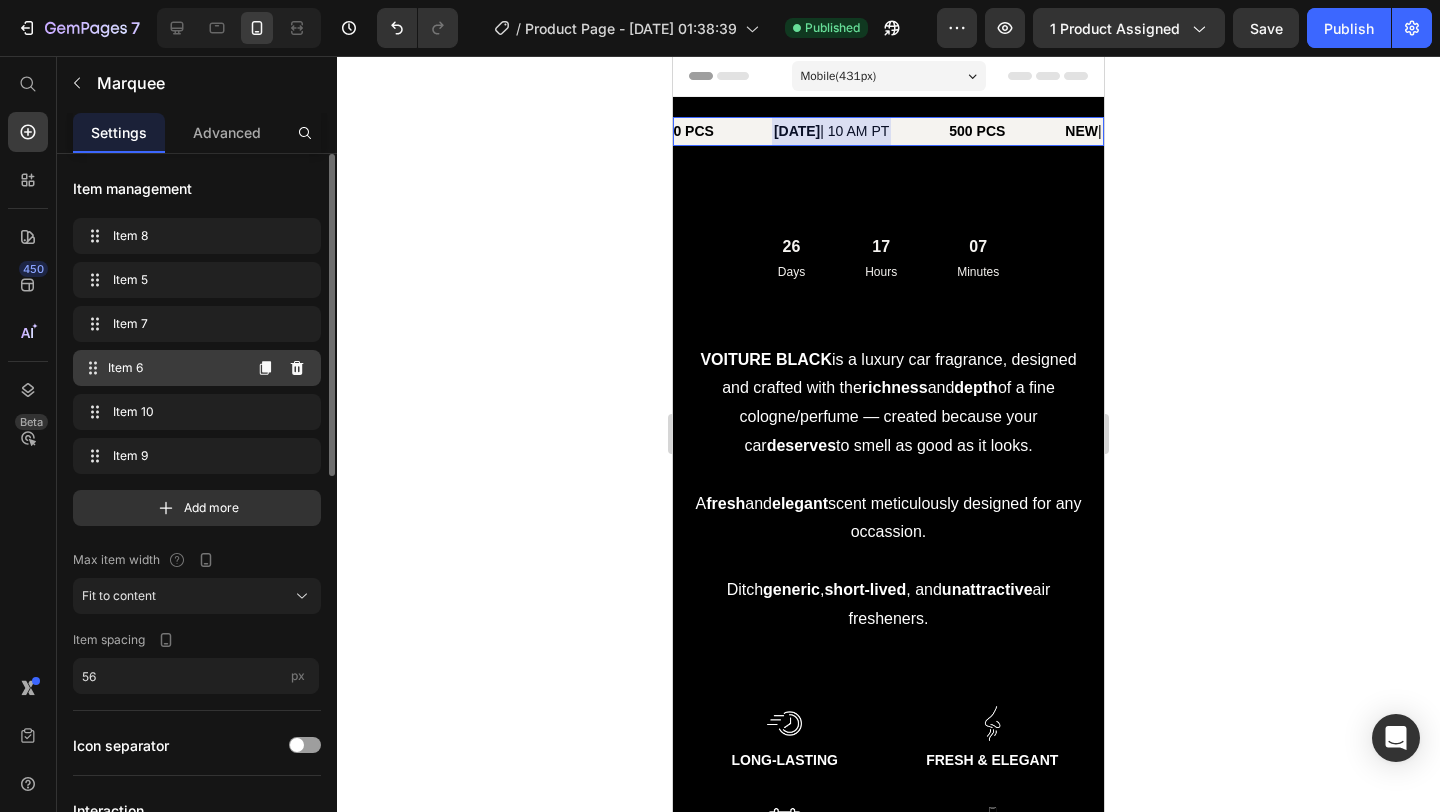 scroll, scrollTop: 0, scrollLeft: 350, axis: horizontal 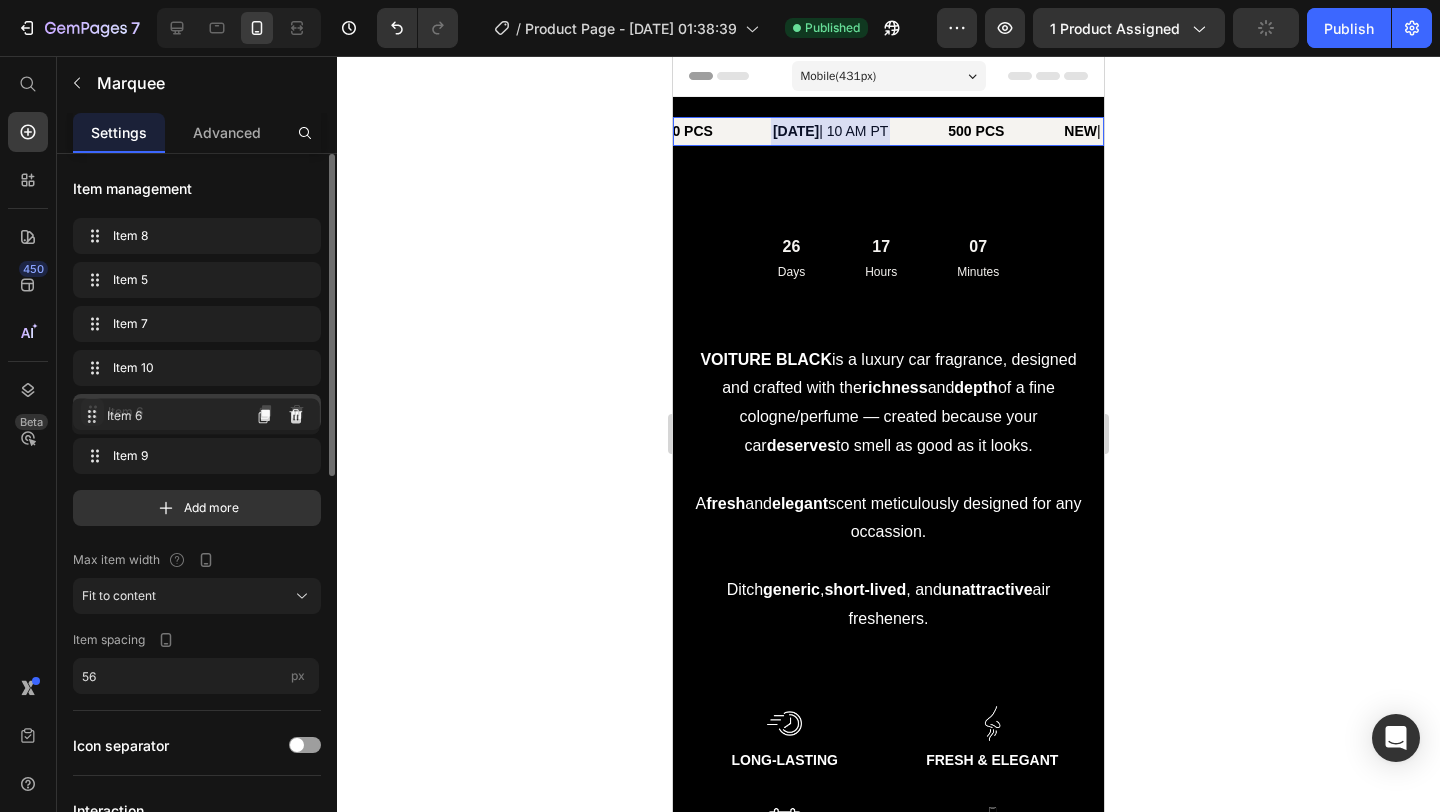drag, startPoint x: 96, startPoint y: 365, endPoint x: 95, endPoint y: 413, distance: 48.010414 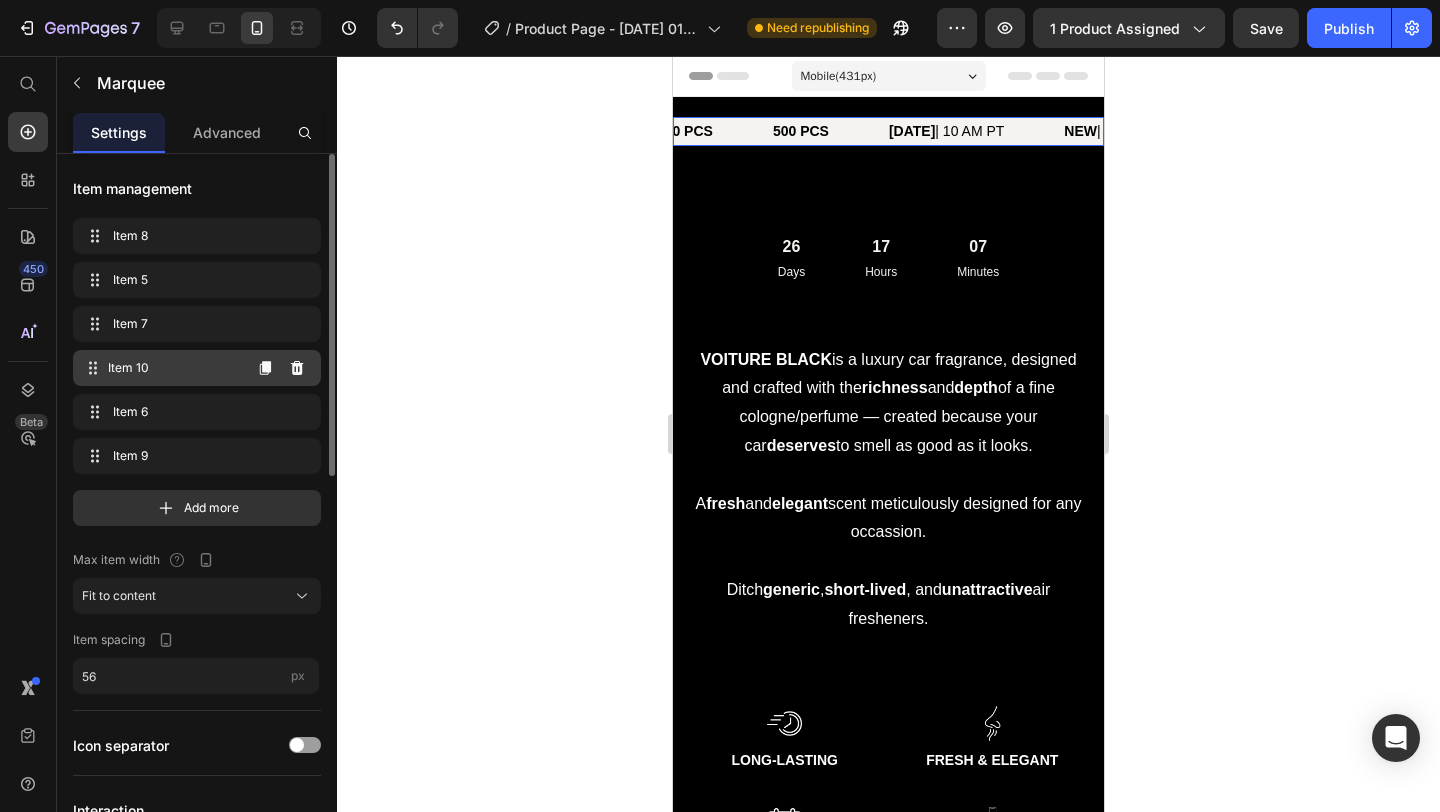 click on "Item 10" at bounding box center (174, 368) 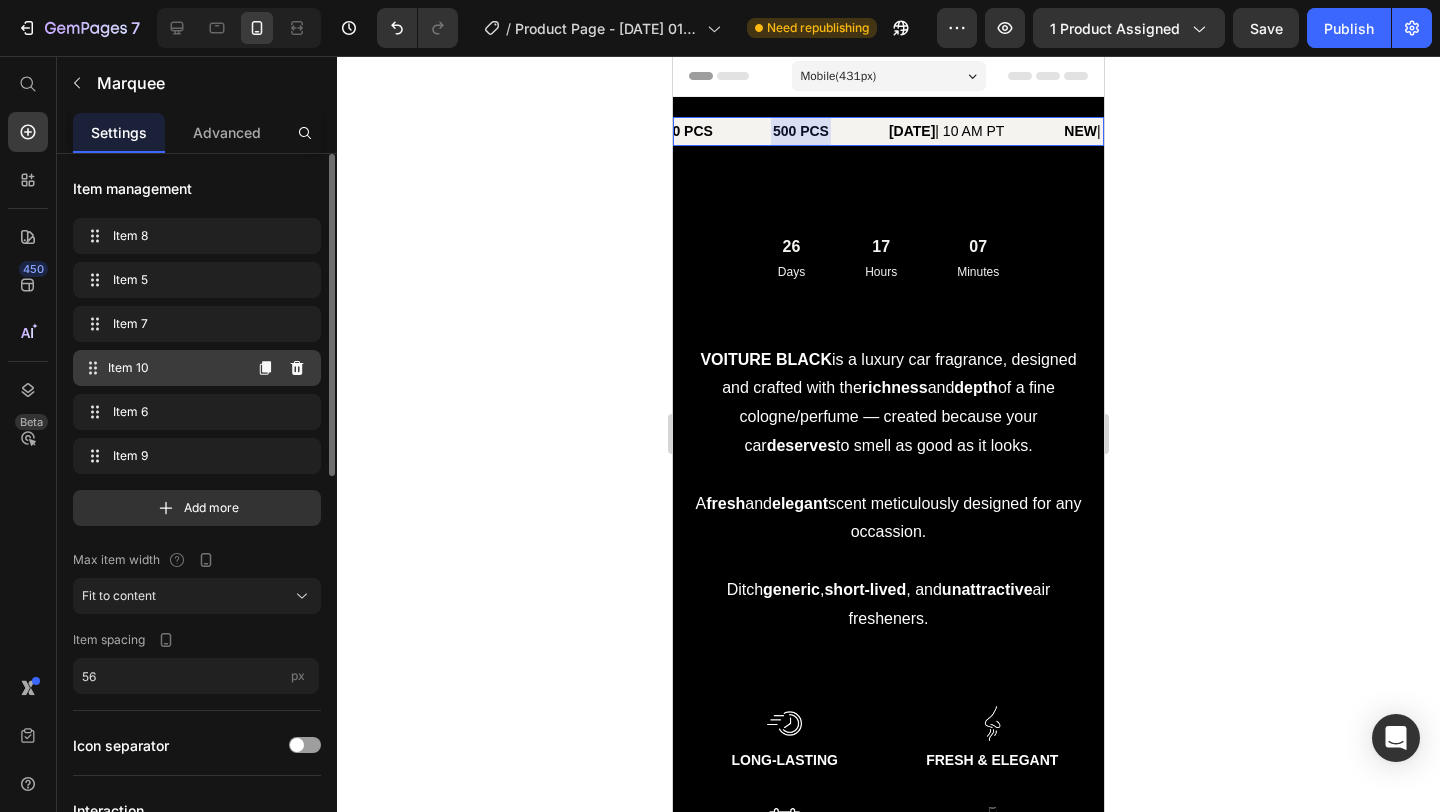 scroll, scrollTop: 0, scrollLeft: 302, axis: horizontal 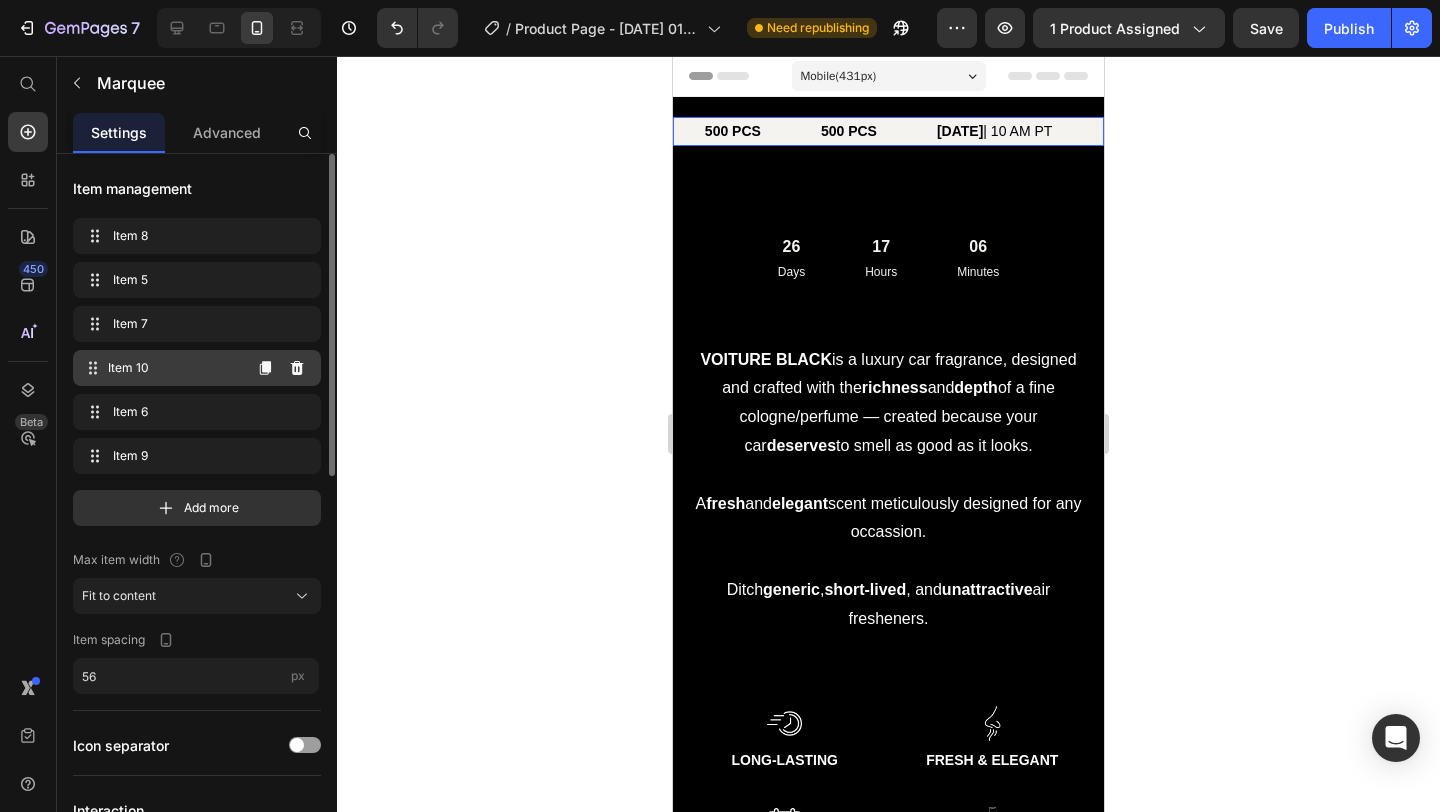 click on "Item 10" at bounding box center [174, 368] 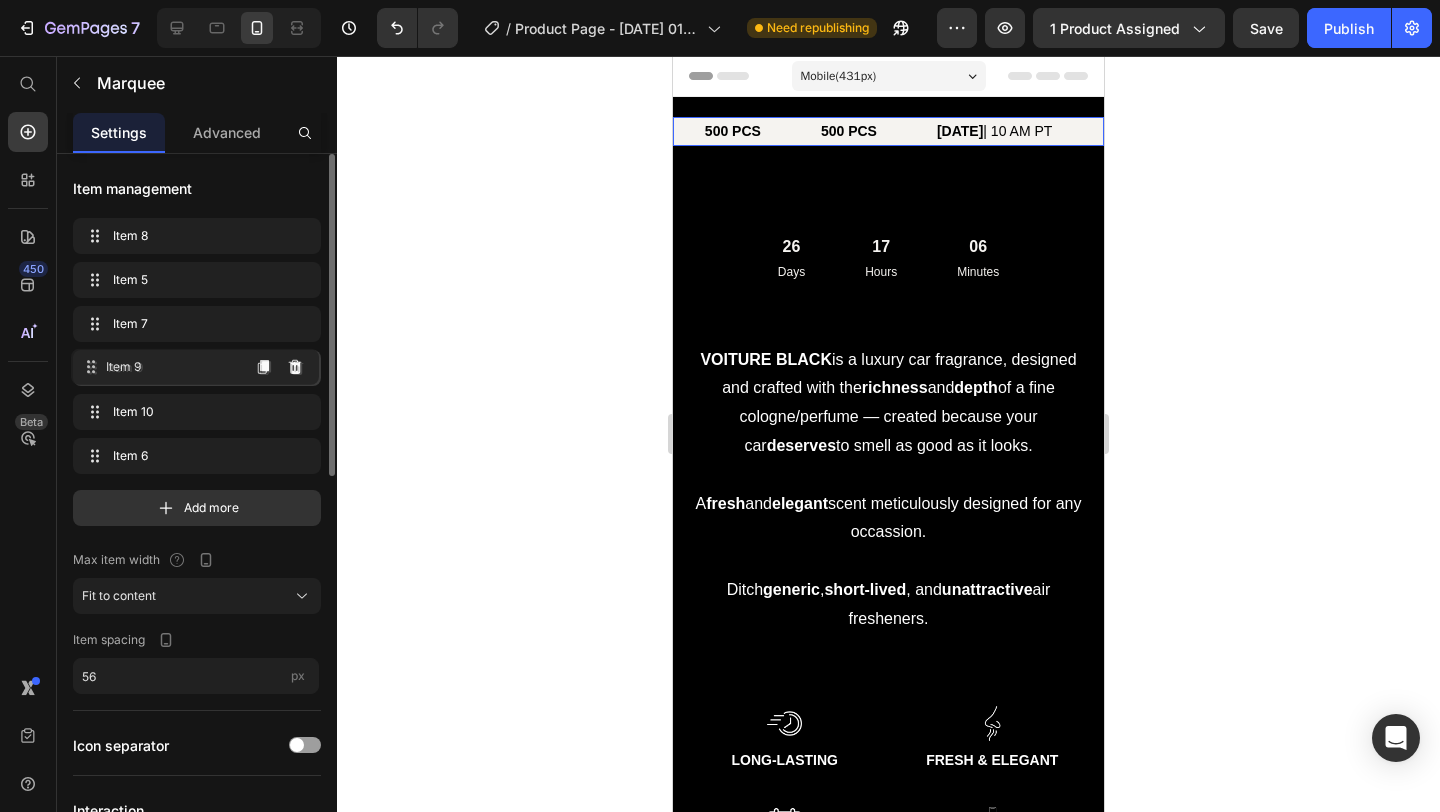 drag, startPoint x: 100, startPoint y: 456, endPoint x: 98, endPoint y: 367, distance: 89.02247 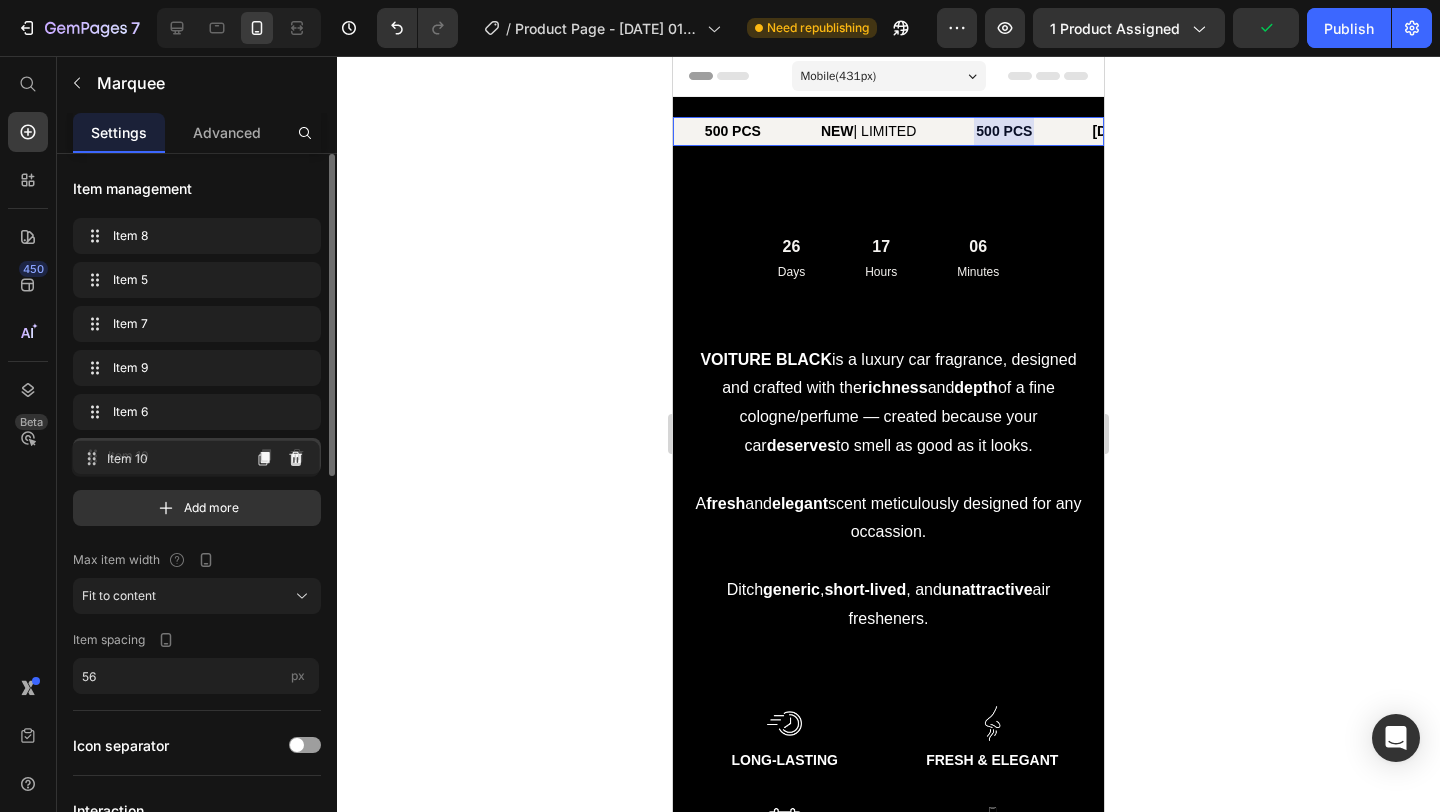 drag, startPoint x: 98, startPoint y: 409, endPoint x: 144, endPoint y: 304, distance: 114.6342 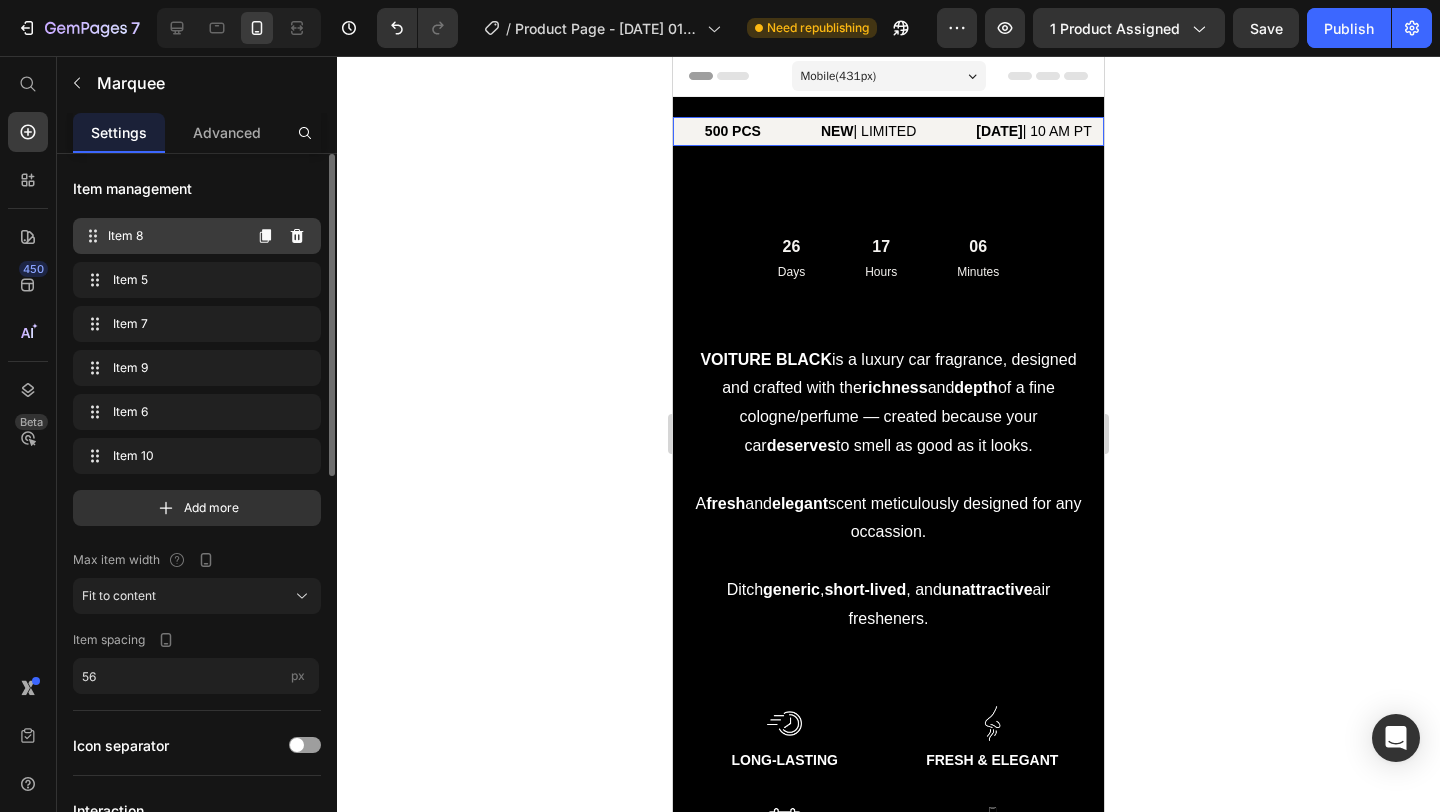 click on "Item 8" at bounding box center [174, 236] 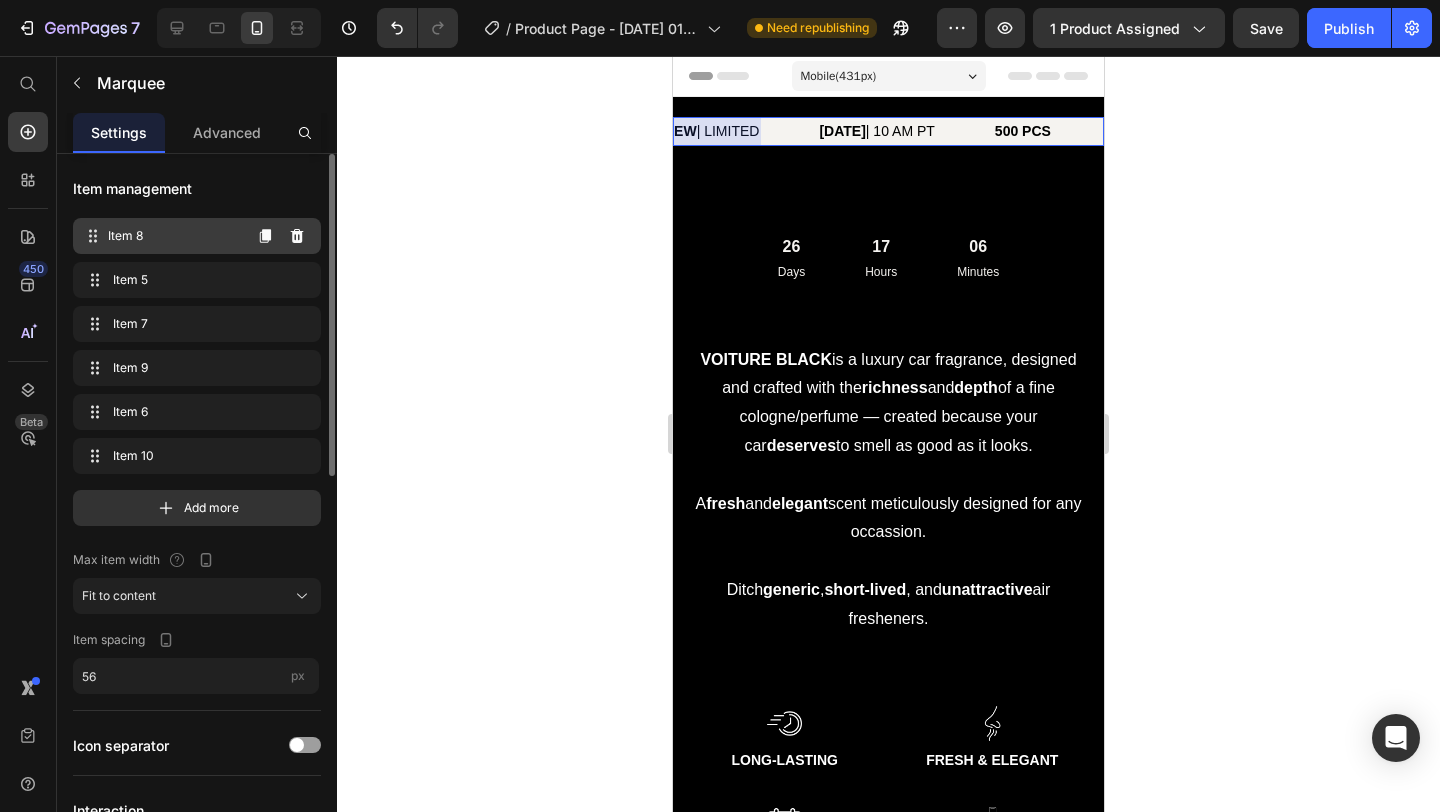 scroll, scrollTop: 0, scrollLeft: 0, axis: both 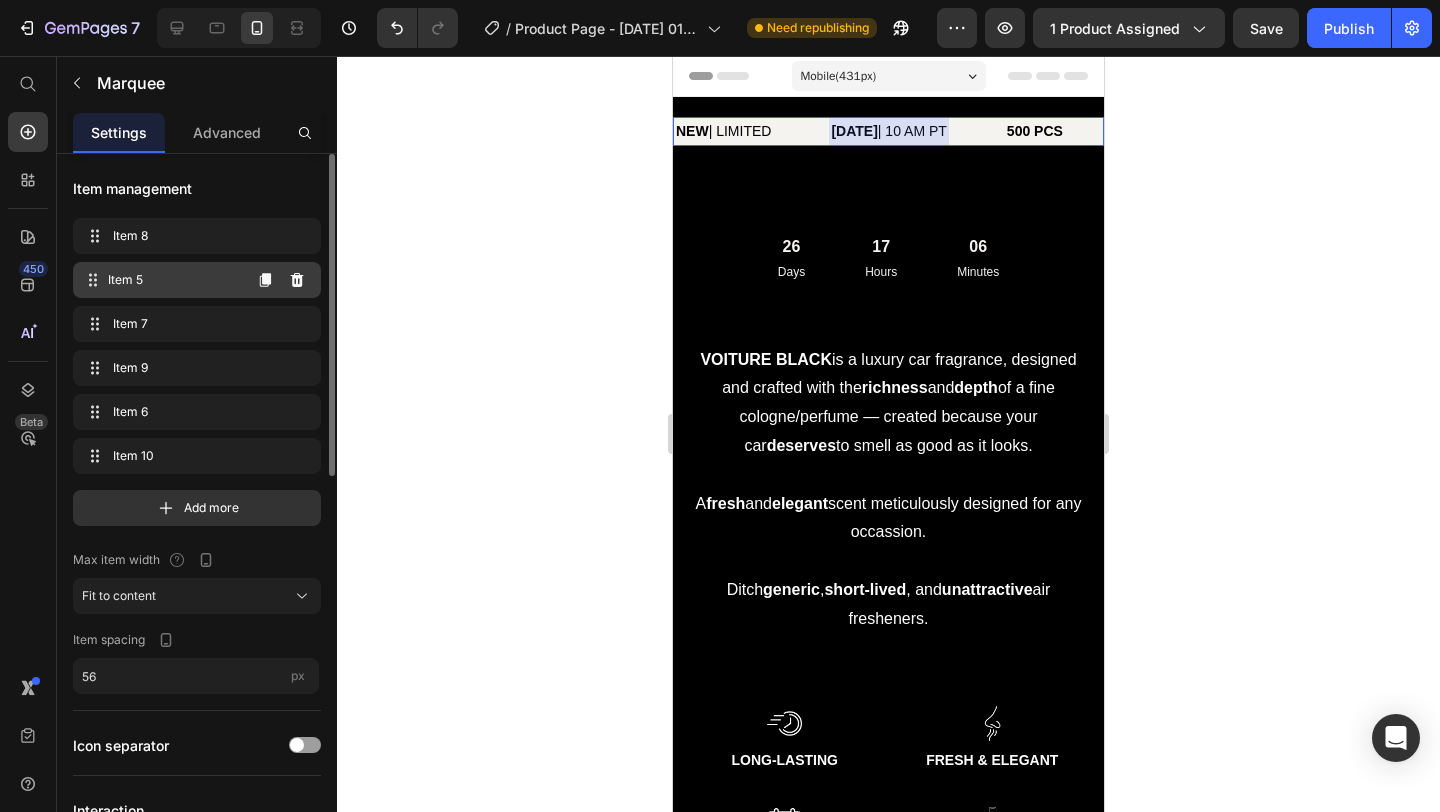 click on "Item 5" at bounding box center [174, 280] 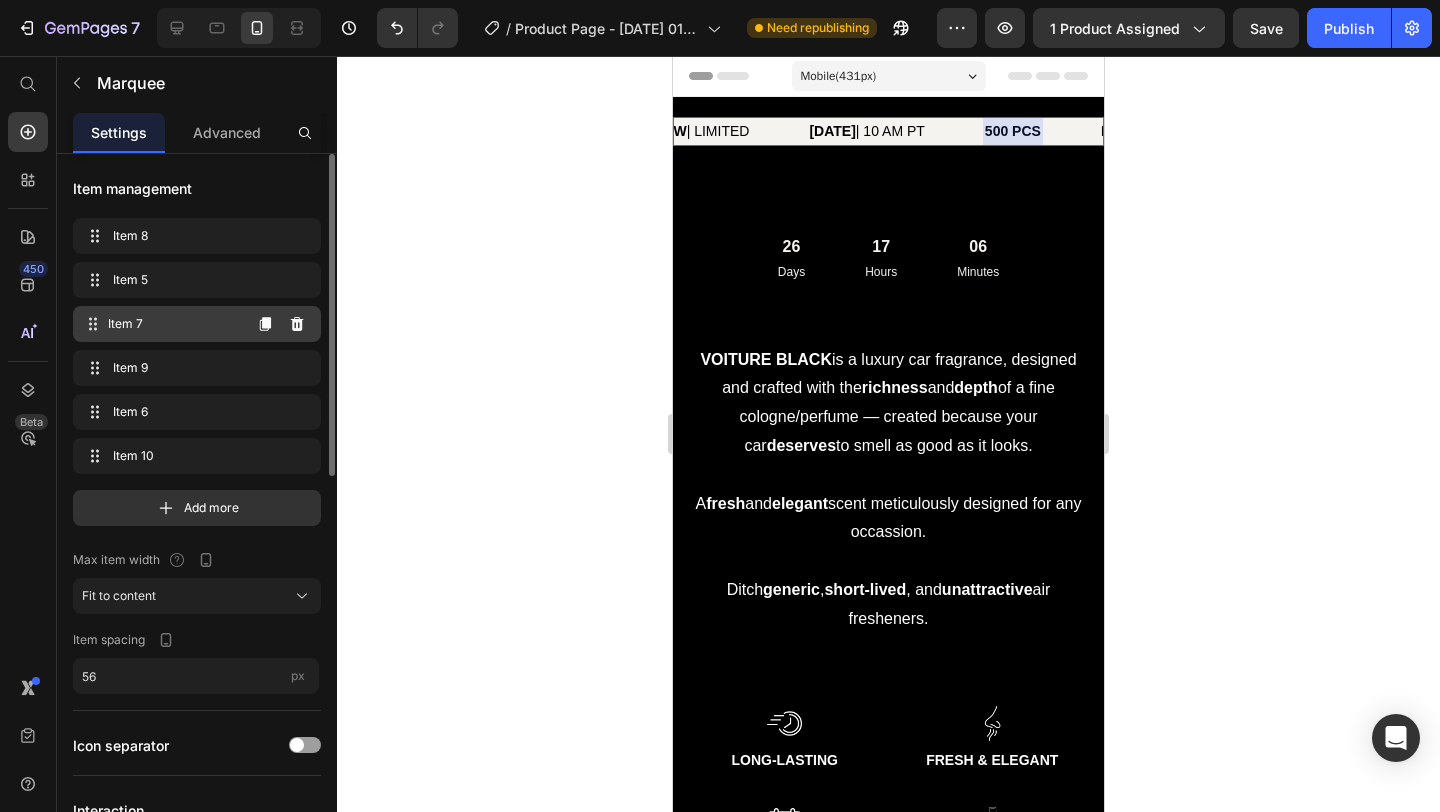 click on "Item 7" at bounding box center [174, 324] 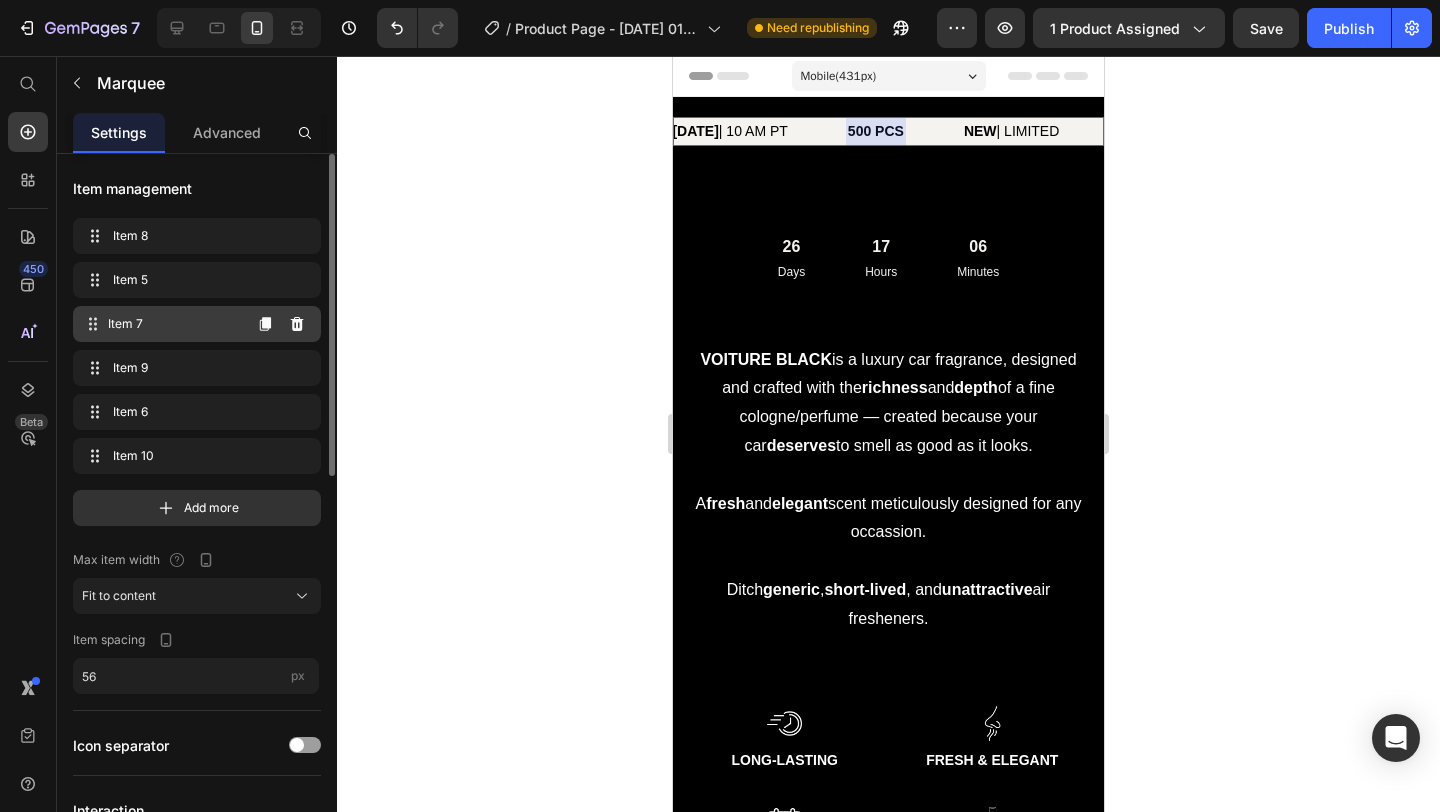 scroll, scrollTop: 0, scrollLeft: 186, axis: horizontal 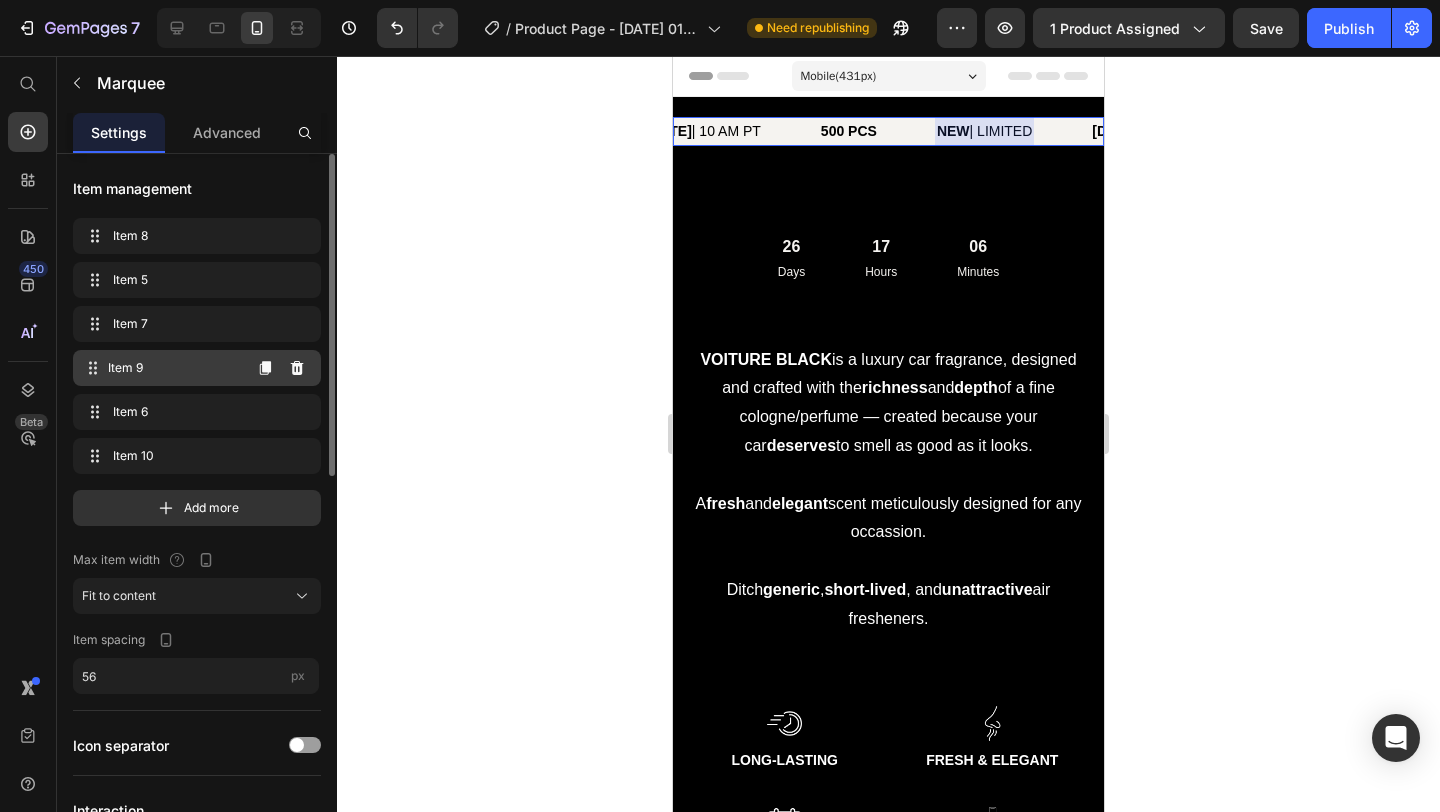 click on "Item 9" at bounding box center (174, 368) 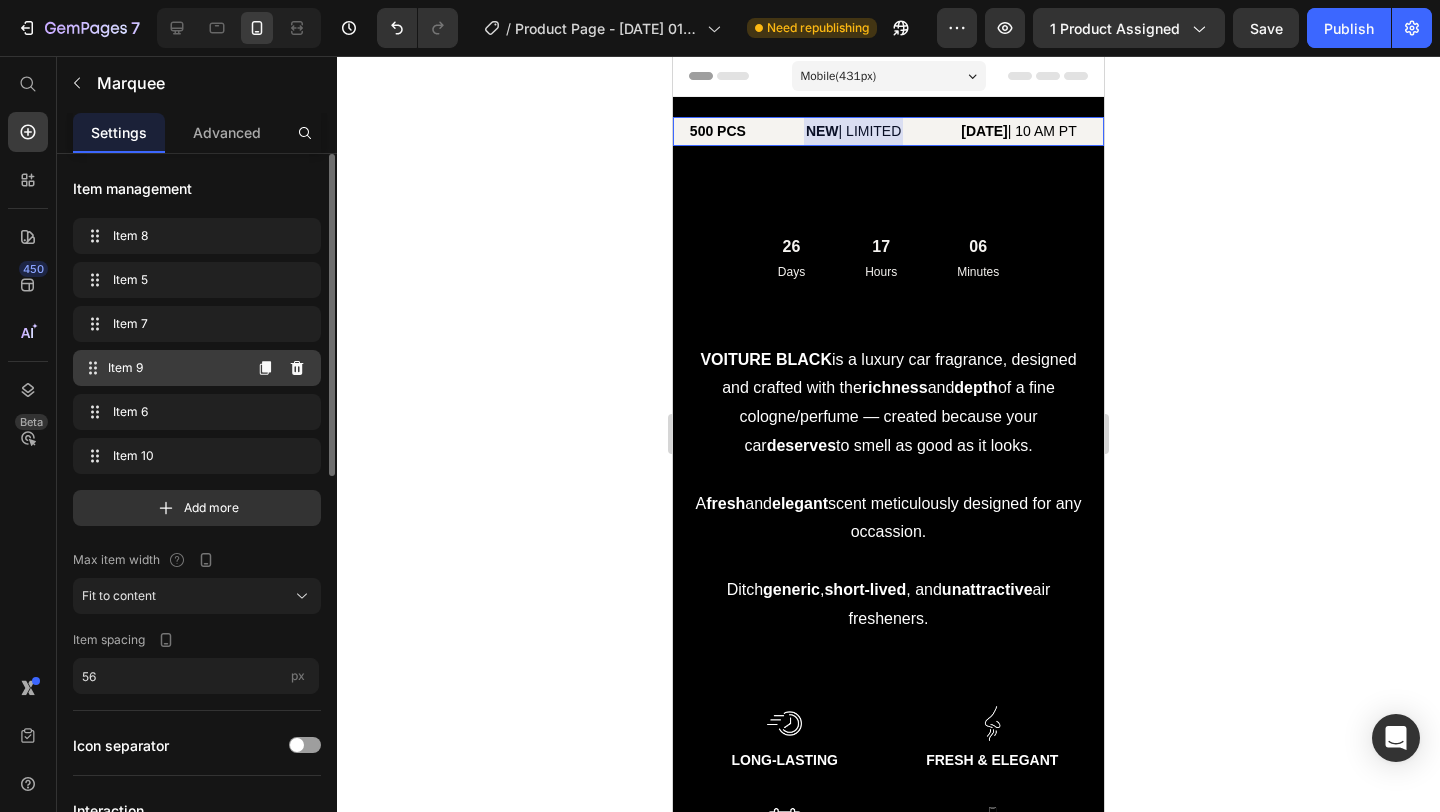 scroll, scrollTop: 0, scrollLeft: 324, axis: horizontal 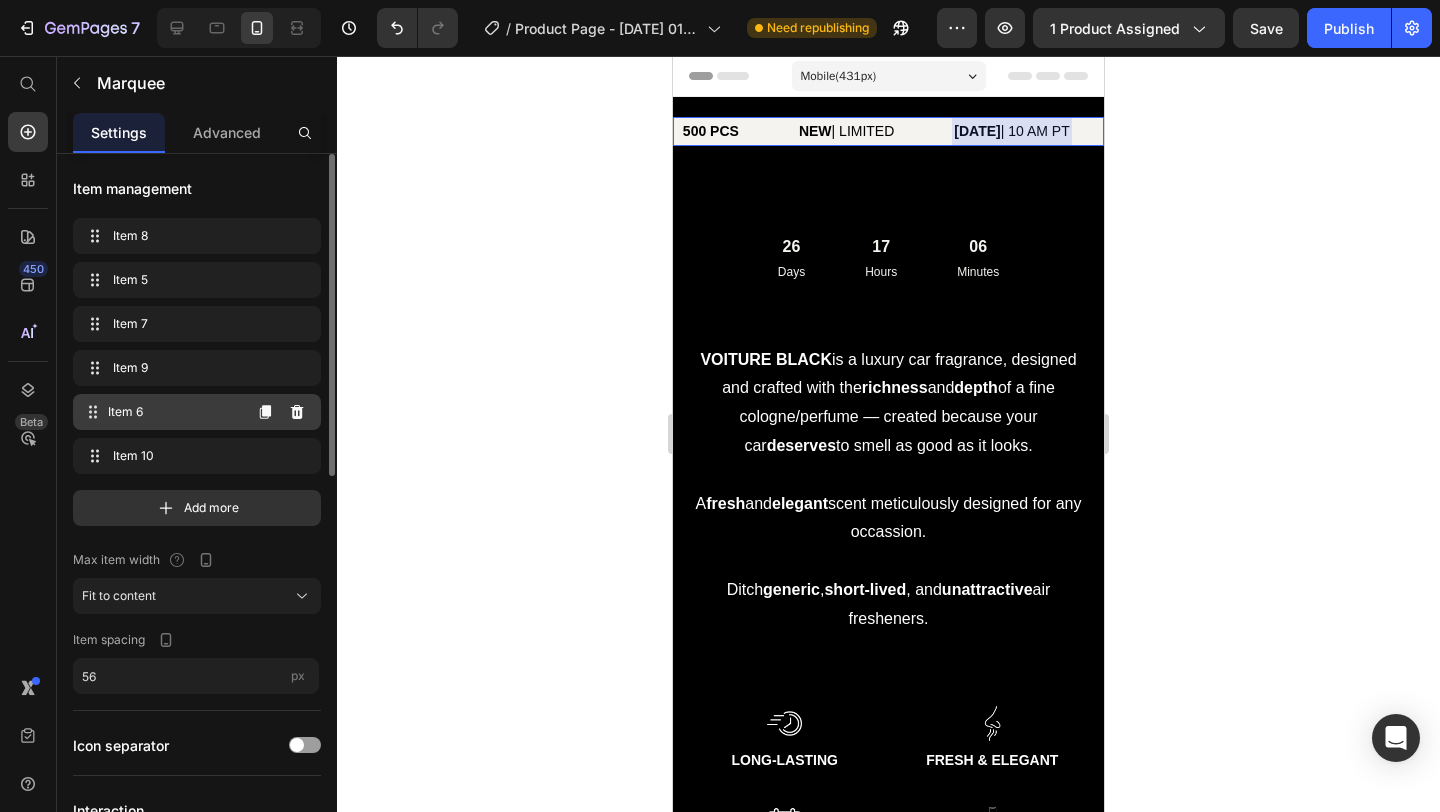 click on "Item 6" at bounding box center [174, 412] 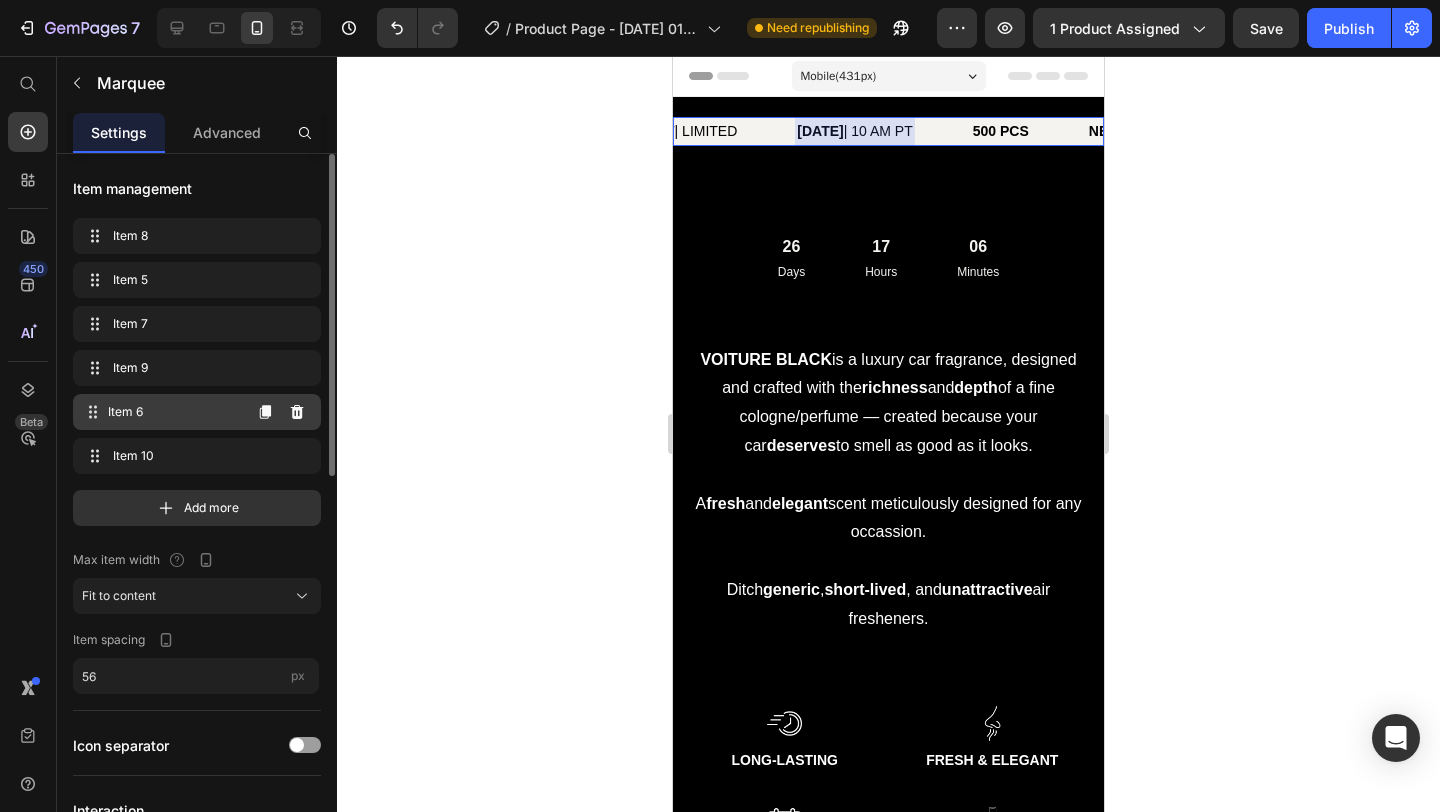 scroll, scrollTop: 0, scrollLeft: 509, axis: horizontal 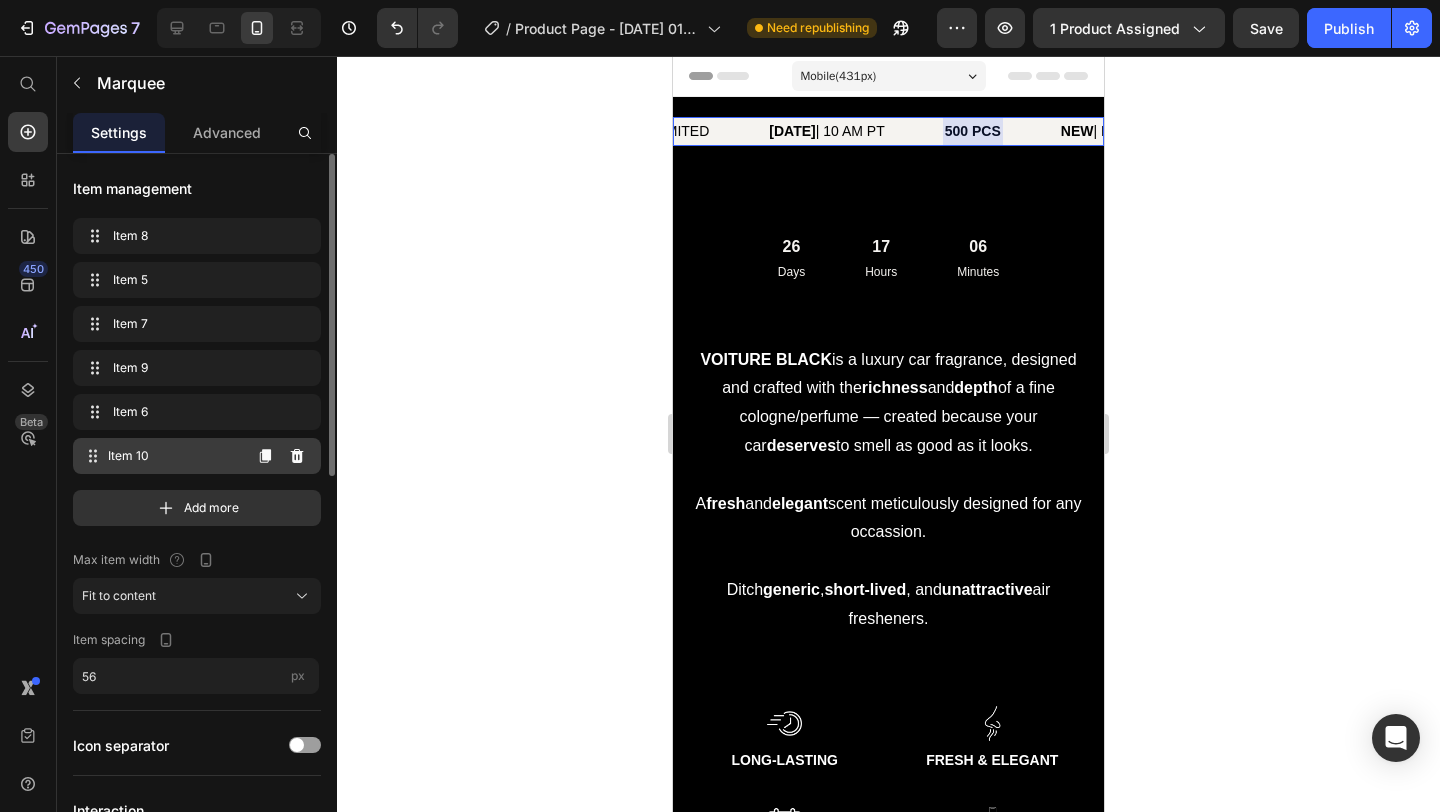 click on "Item 10" at bounding box center (174, 456) 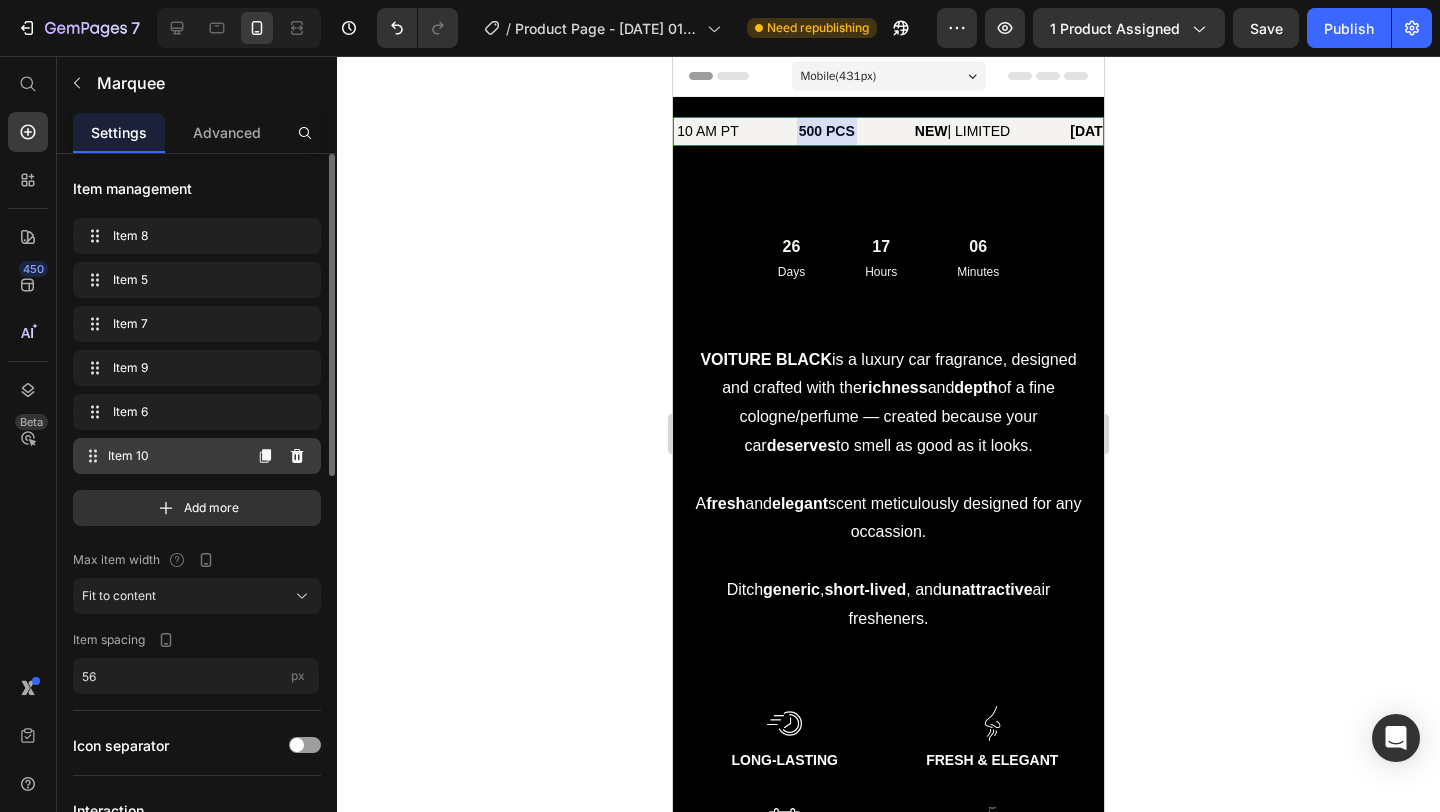 scroll, scrollTop: 0, scrollLeft: 673, axis: horizontal 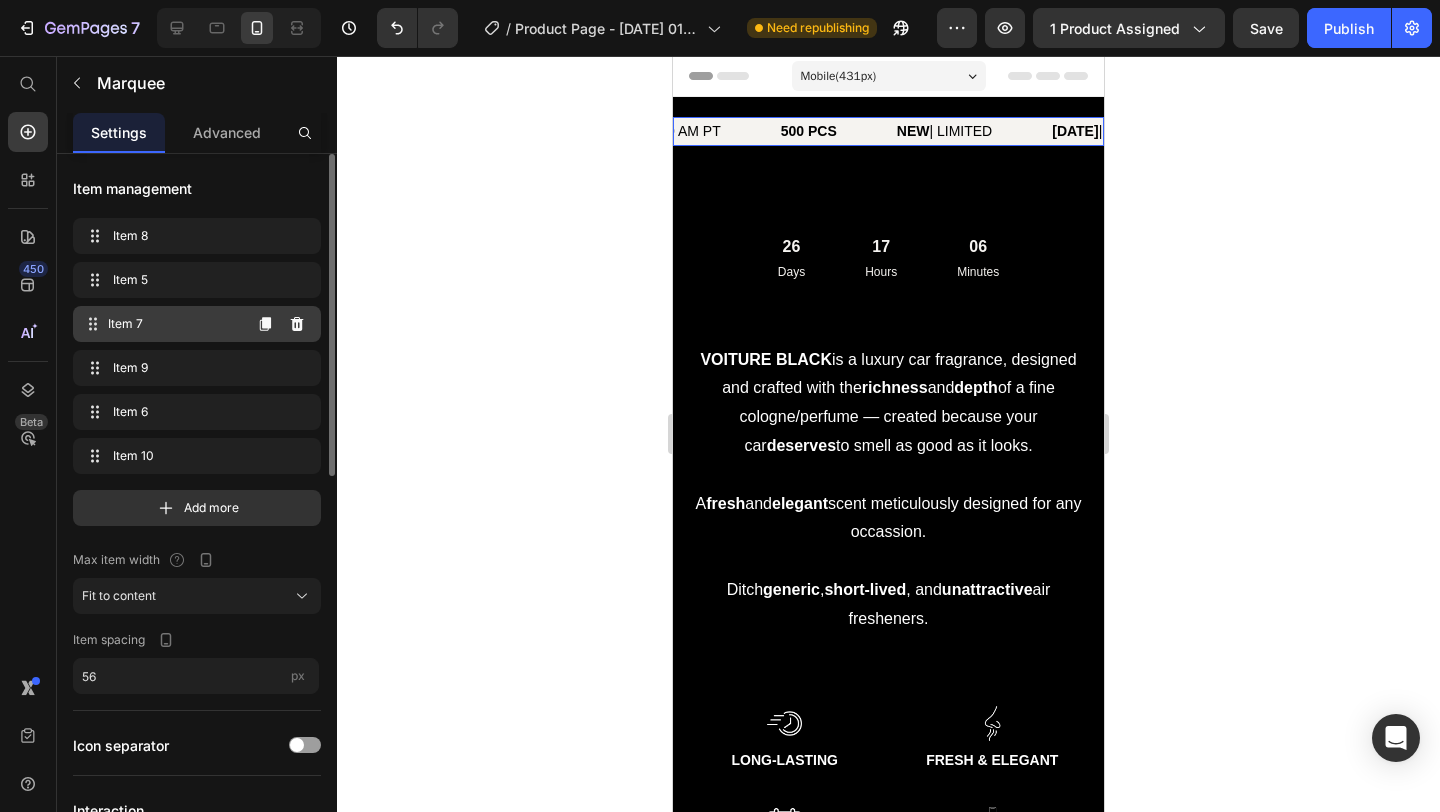 click on "Item 7" at bounding box center (174, 324) 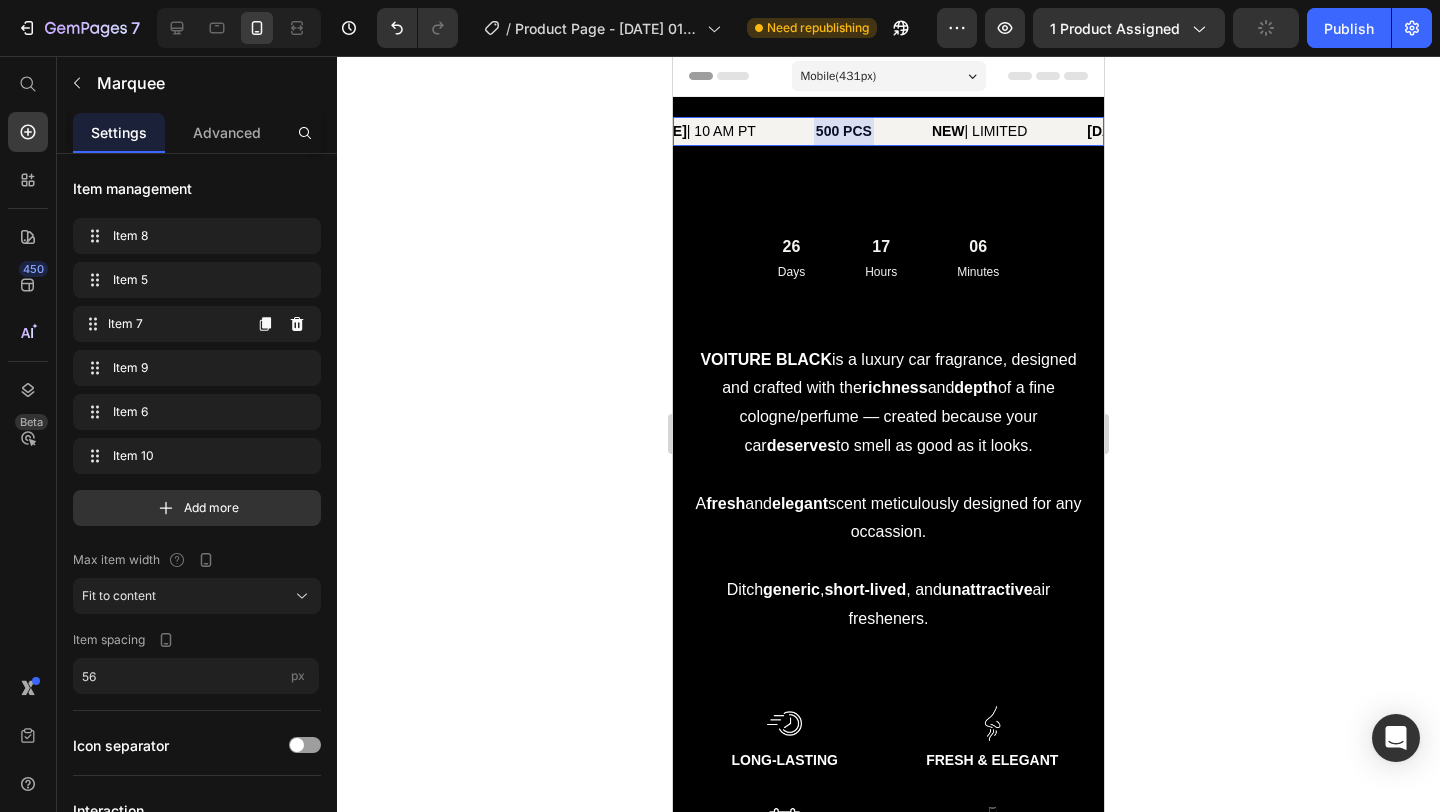 scroll, scrollTop: 0, scrollLeft: 186, axis: horizontal 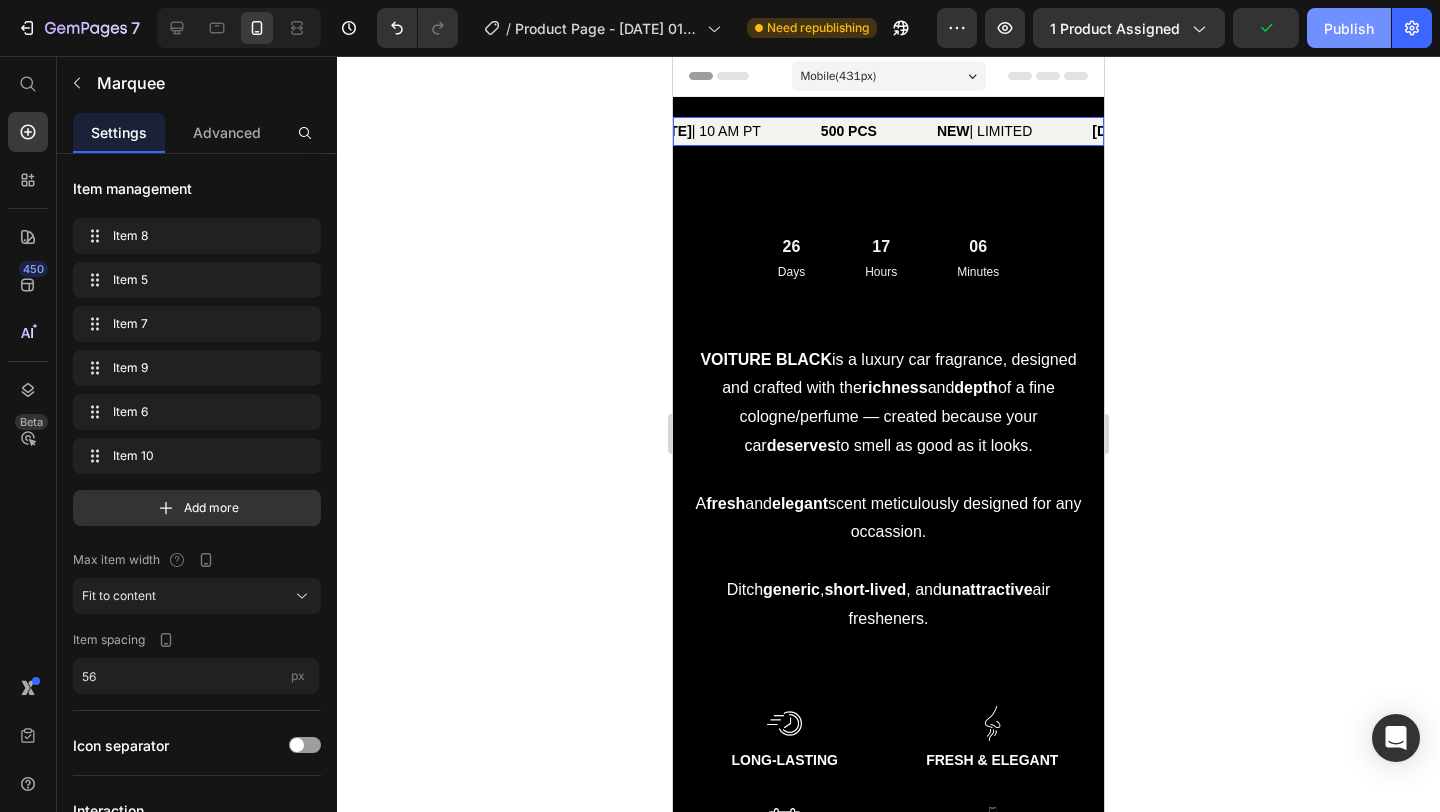 click on "Publish" at bounding box center (1349, 28) 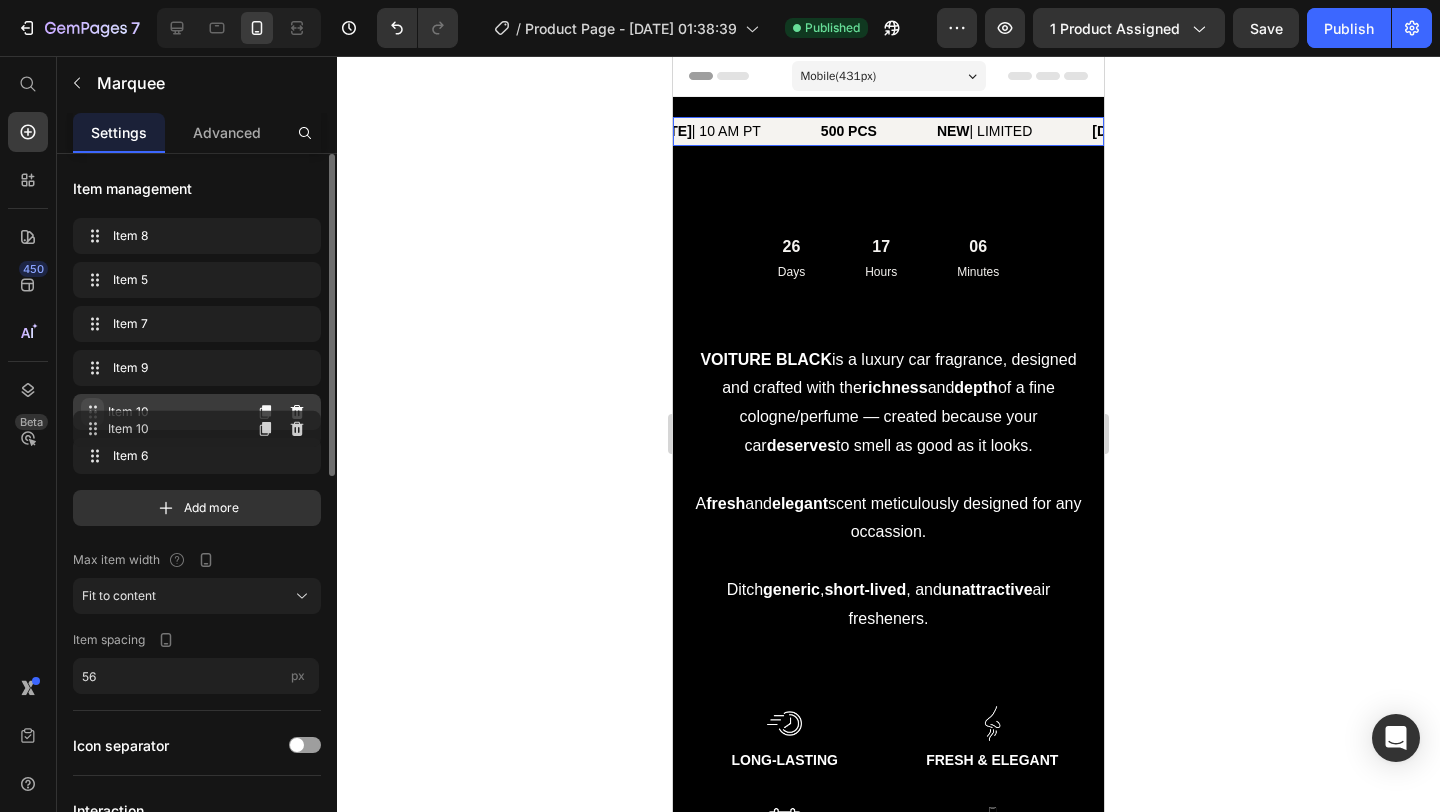 drag, startPoint x: 94, startPoint y: 442, endPoint x: 95, endPoint y: 410, distance: 32.01562 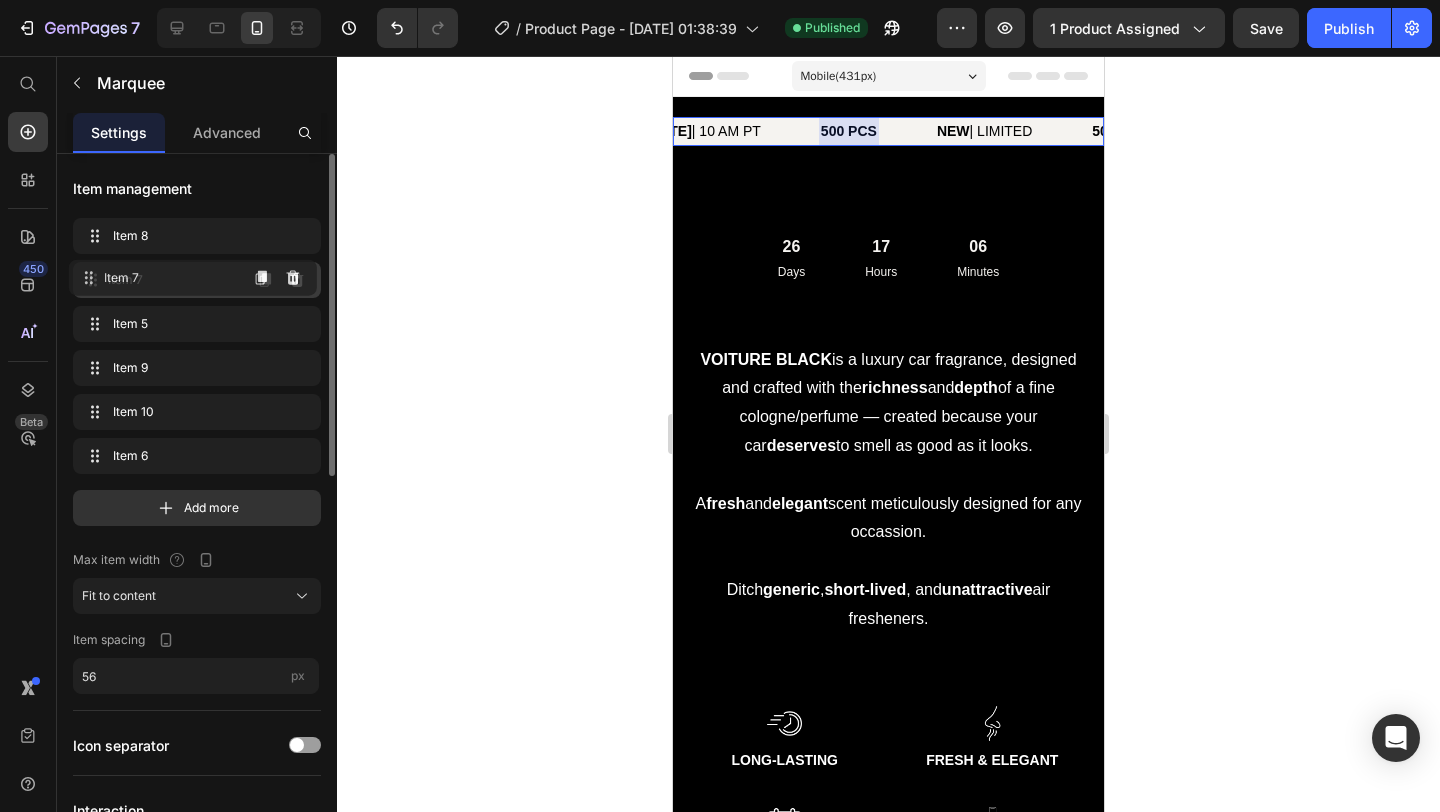 drag, startPoint x: 97, startPoint y: 322, endPoint x: 604, endPoint y: 327, distance: 507.02466 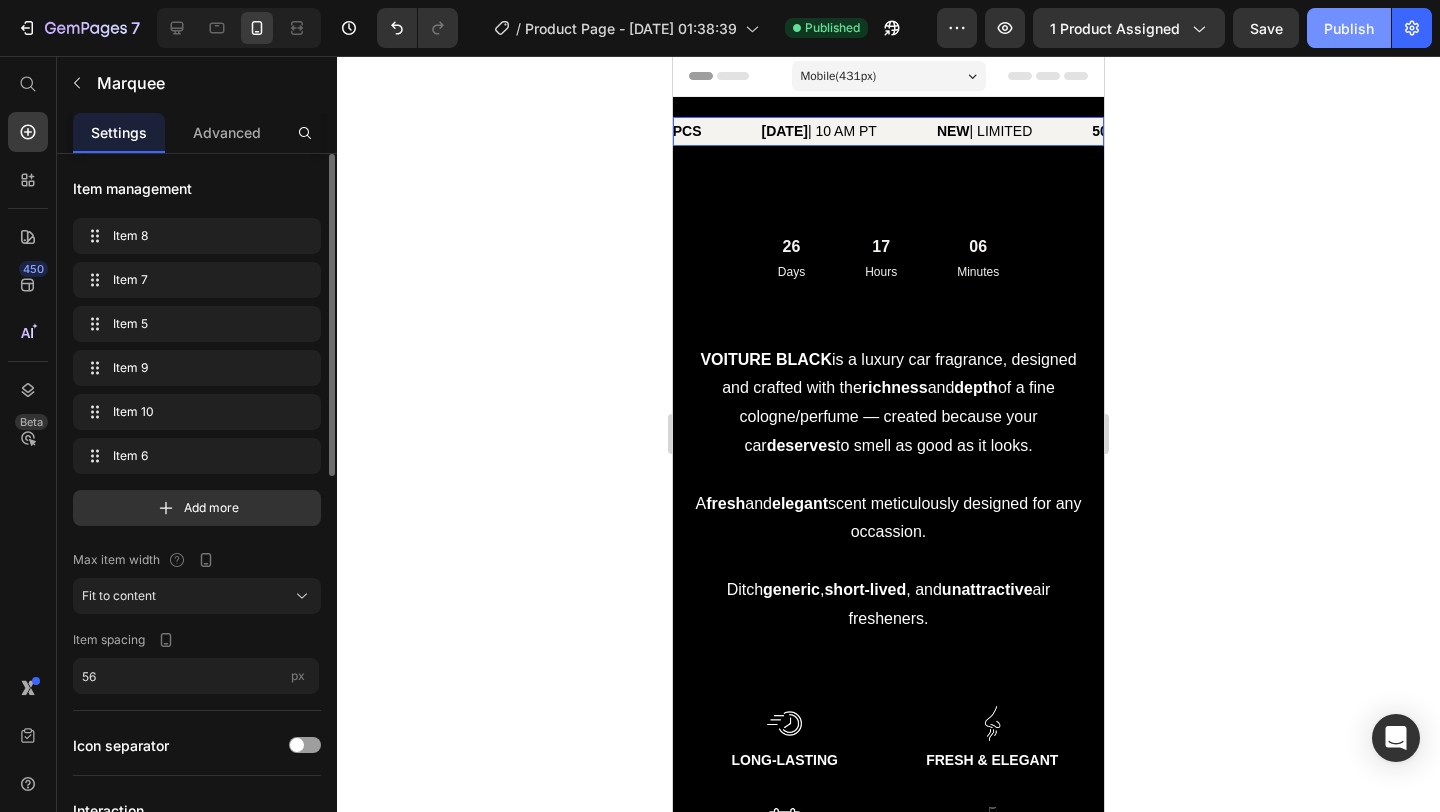 click on "Publish" 